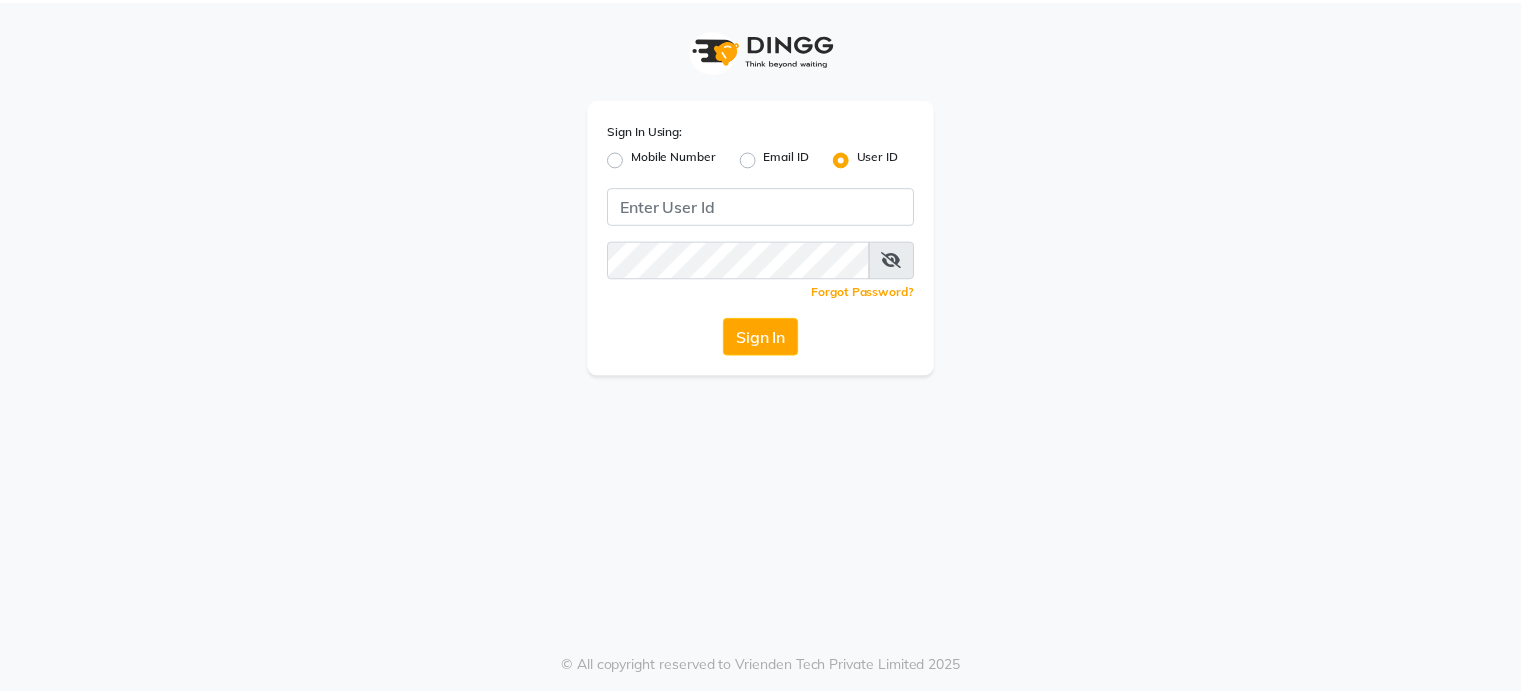 scroll, scrollTop: 0, scrollLeft: 0, axis: both 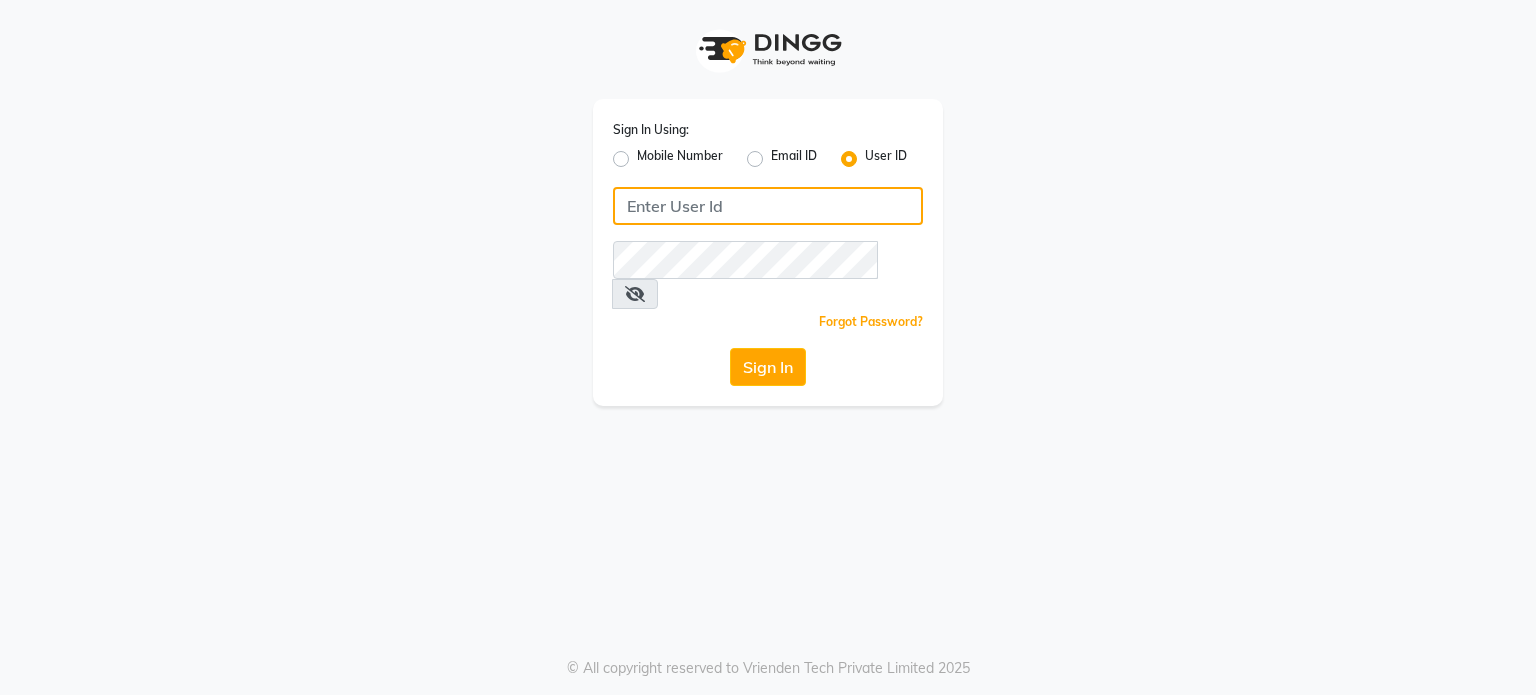 click 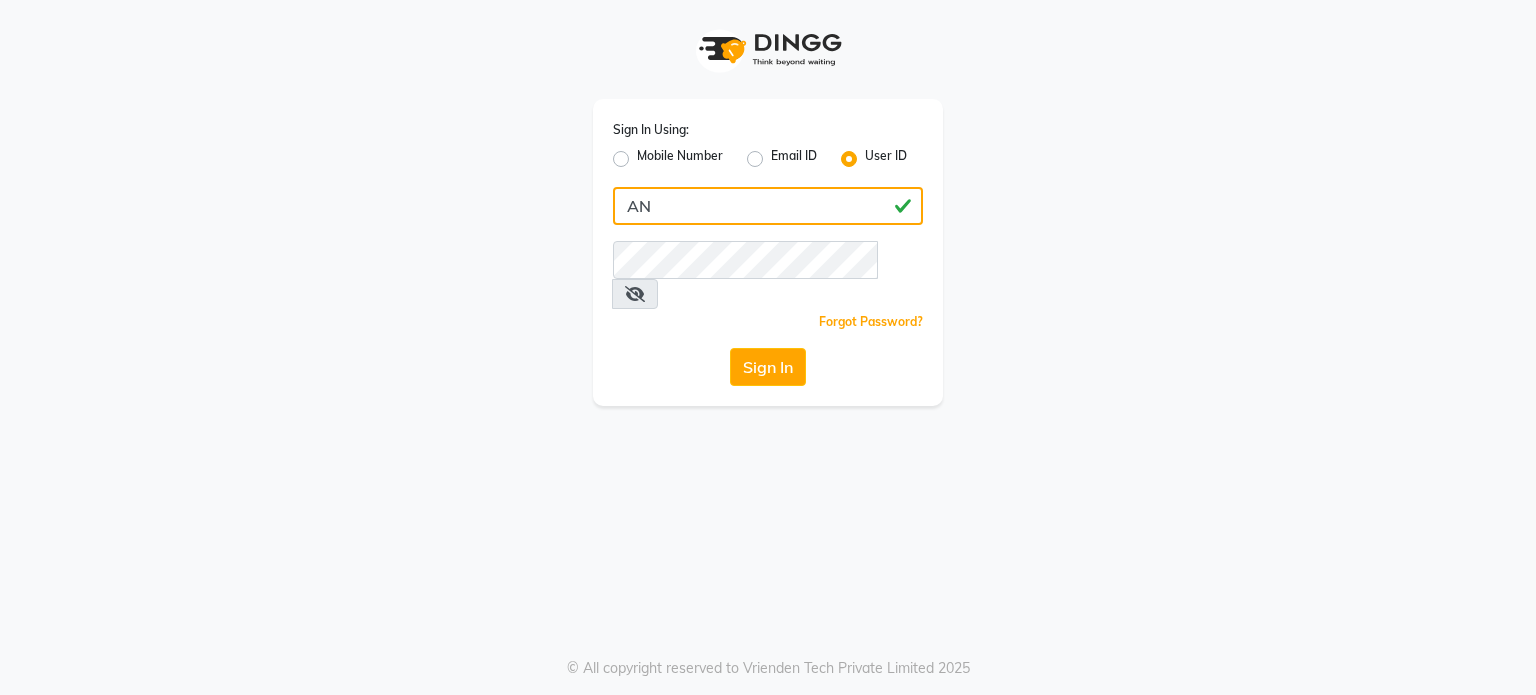 type on "A" 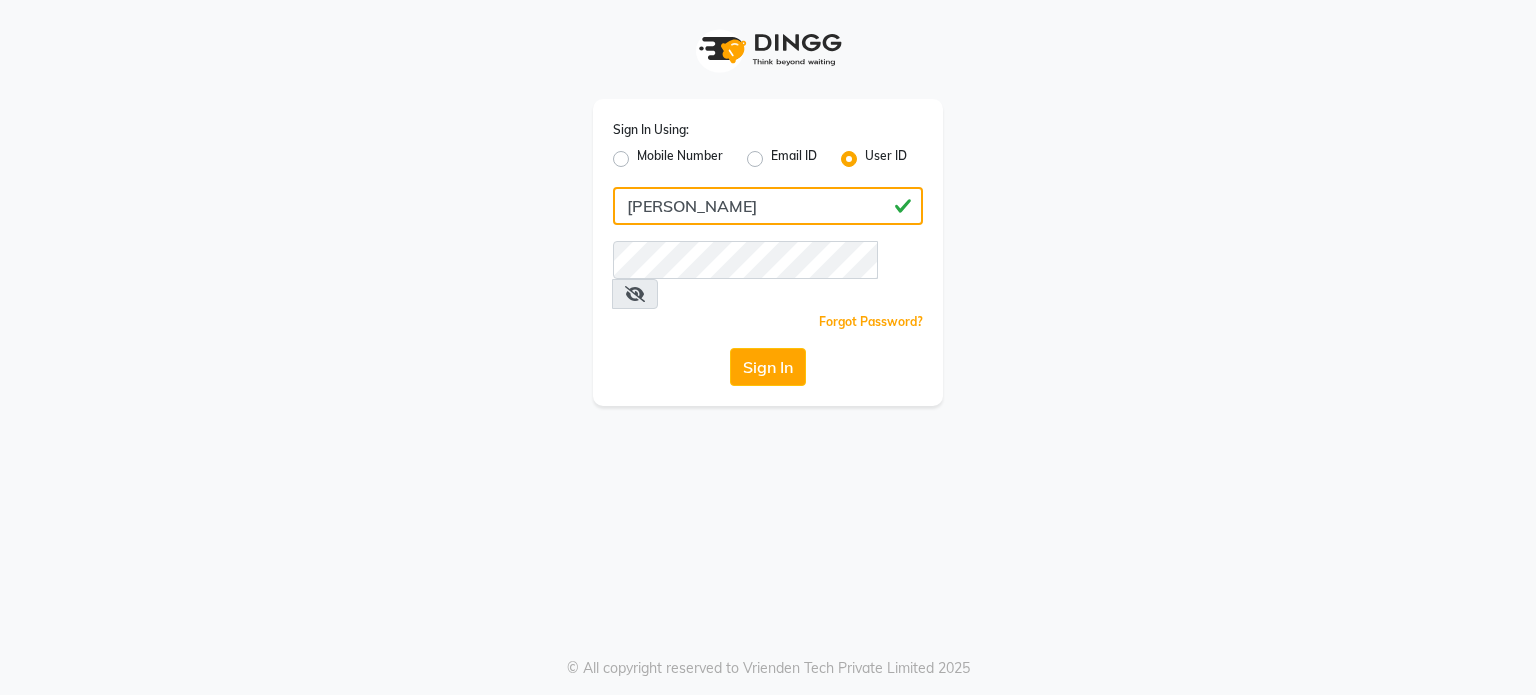 type on "[PERSON_NAME]" 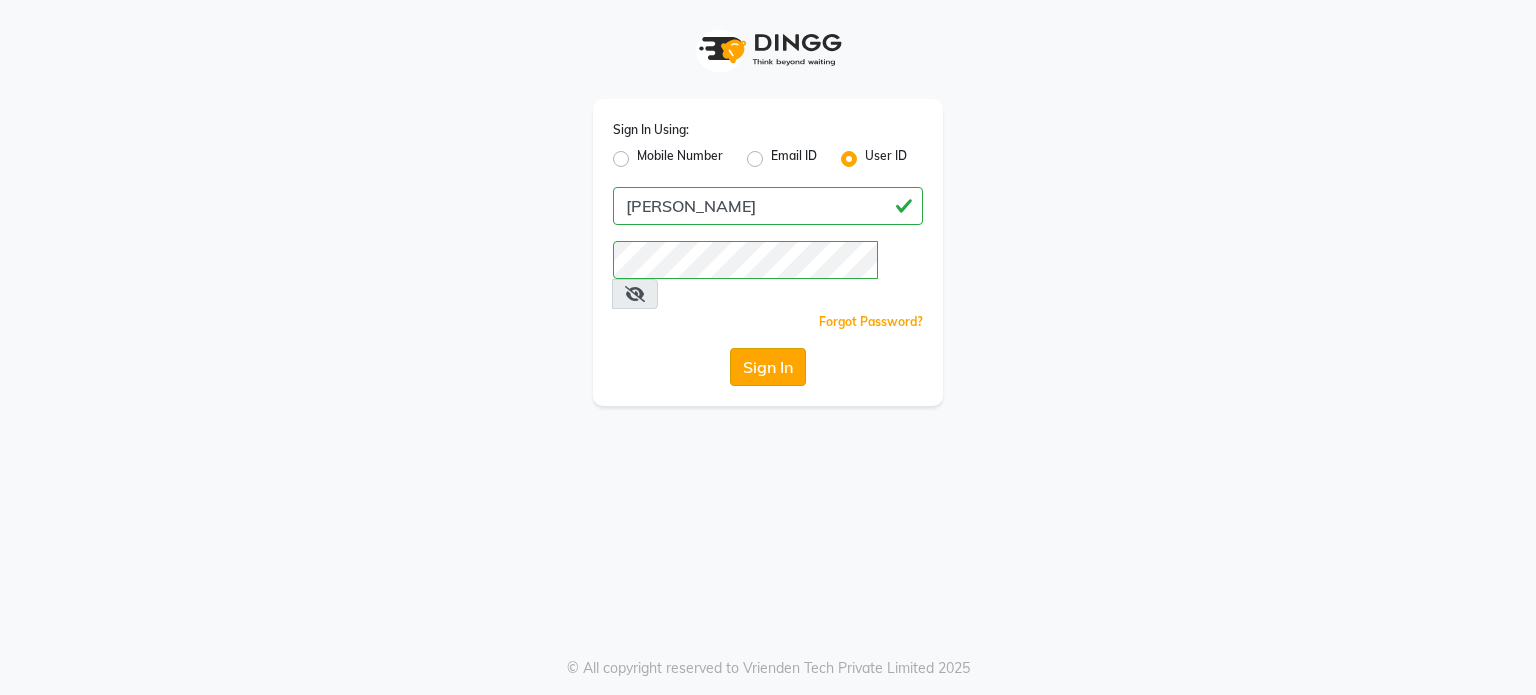 click on "Sign In" 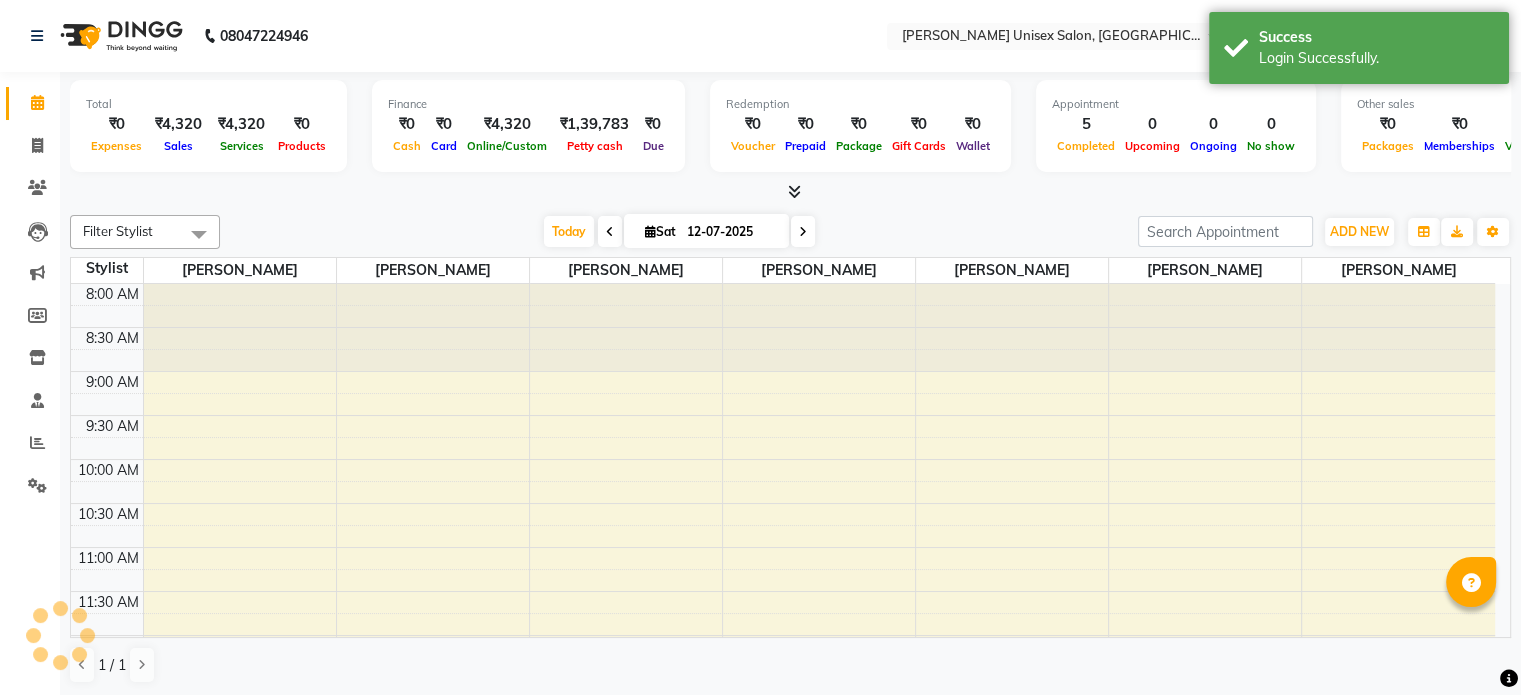 scroll, scrollTop: 915, scrollLeft: 0, axis: vertical 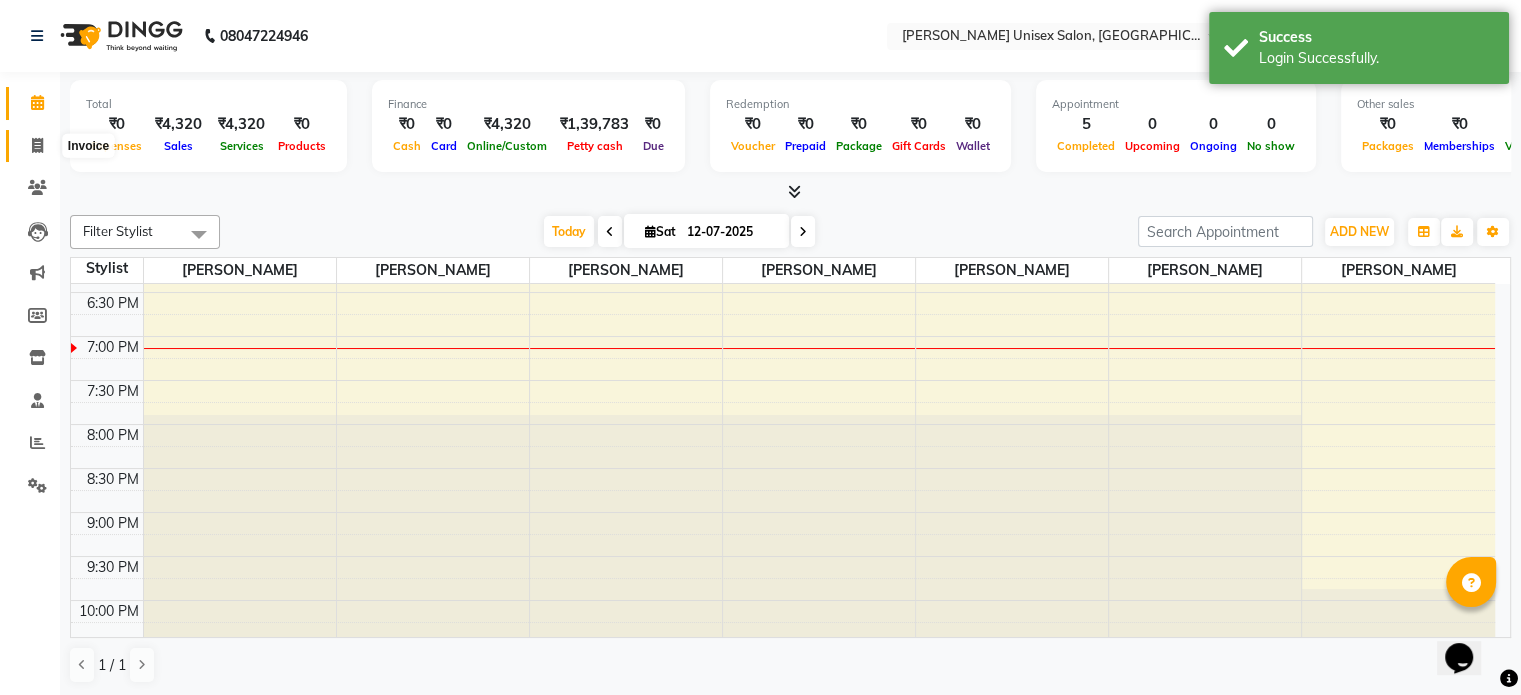 click 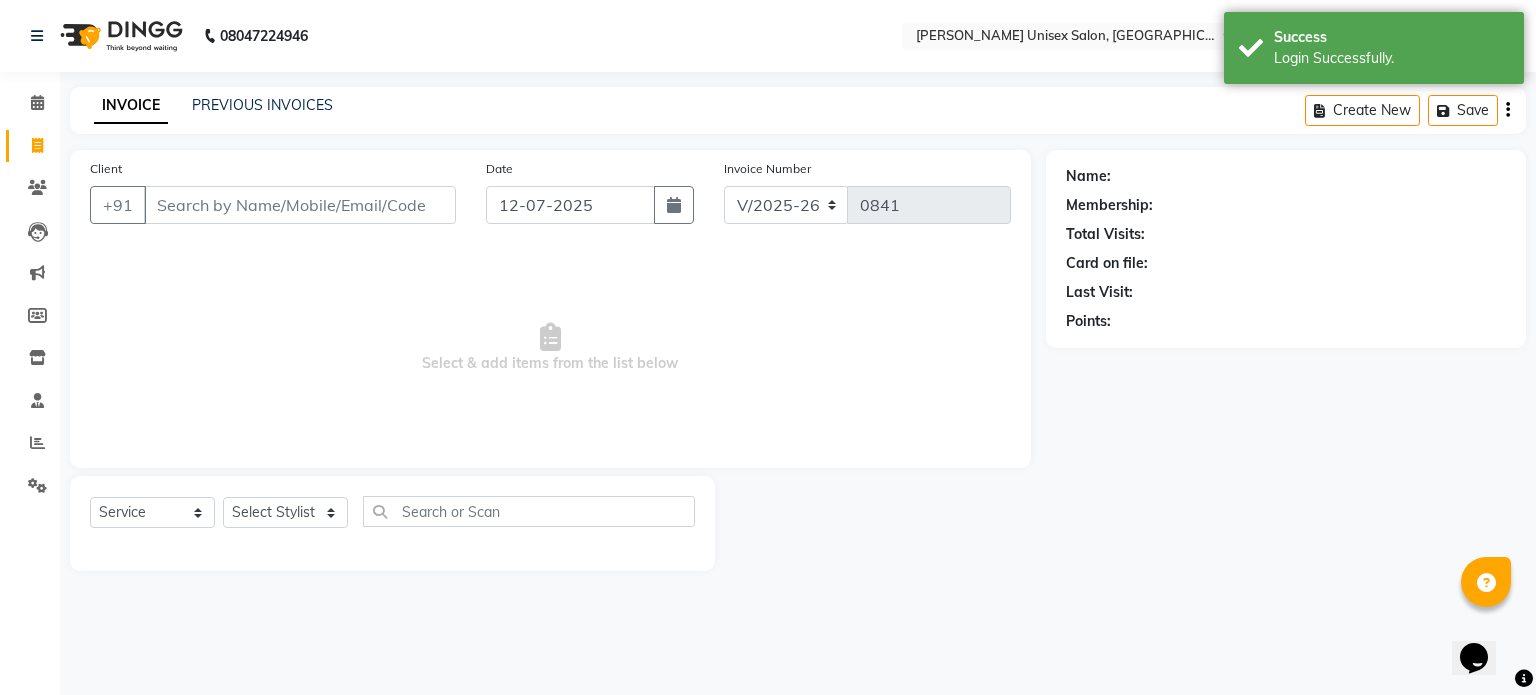 click on "Client" at bounding box center (300, 205) 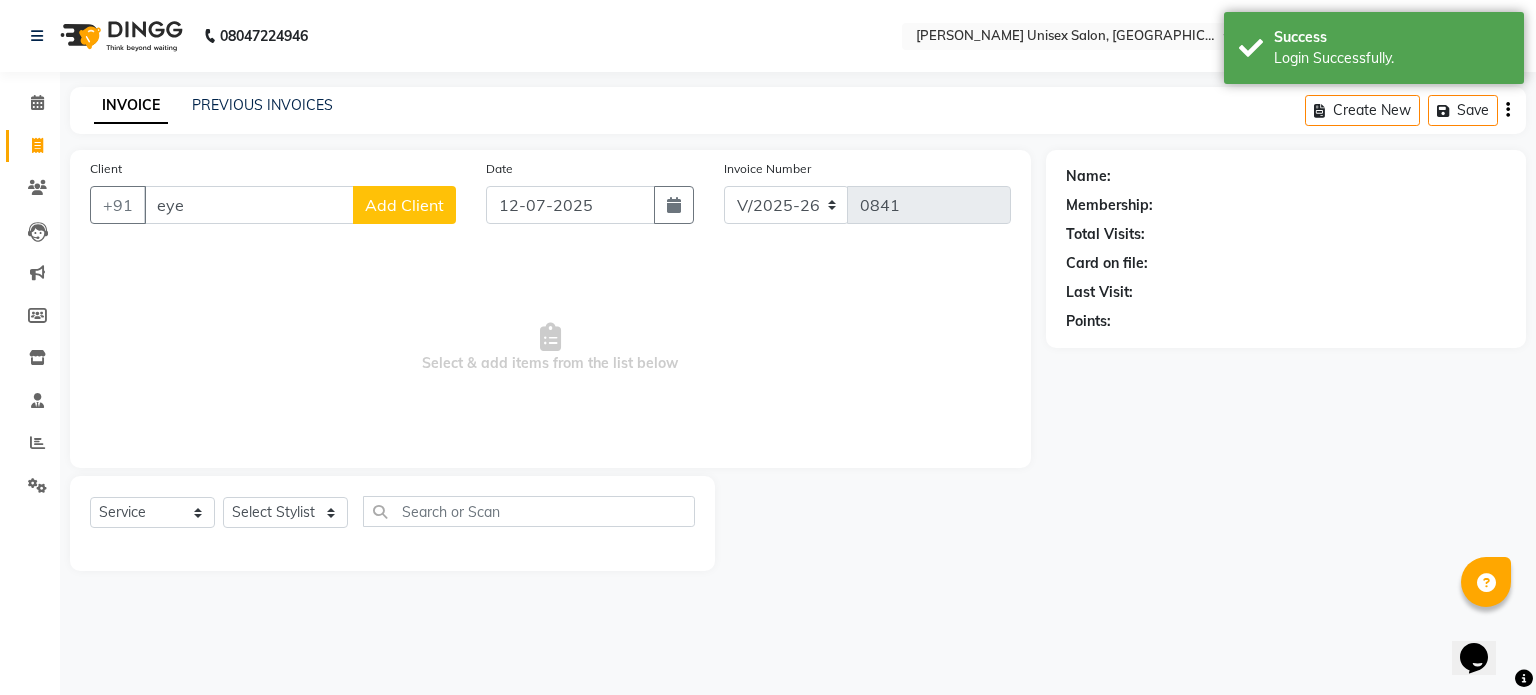 click on "Client +91 eye Add Client" 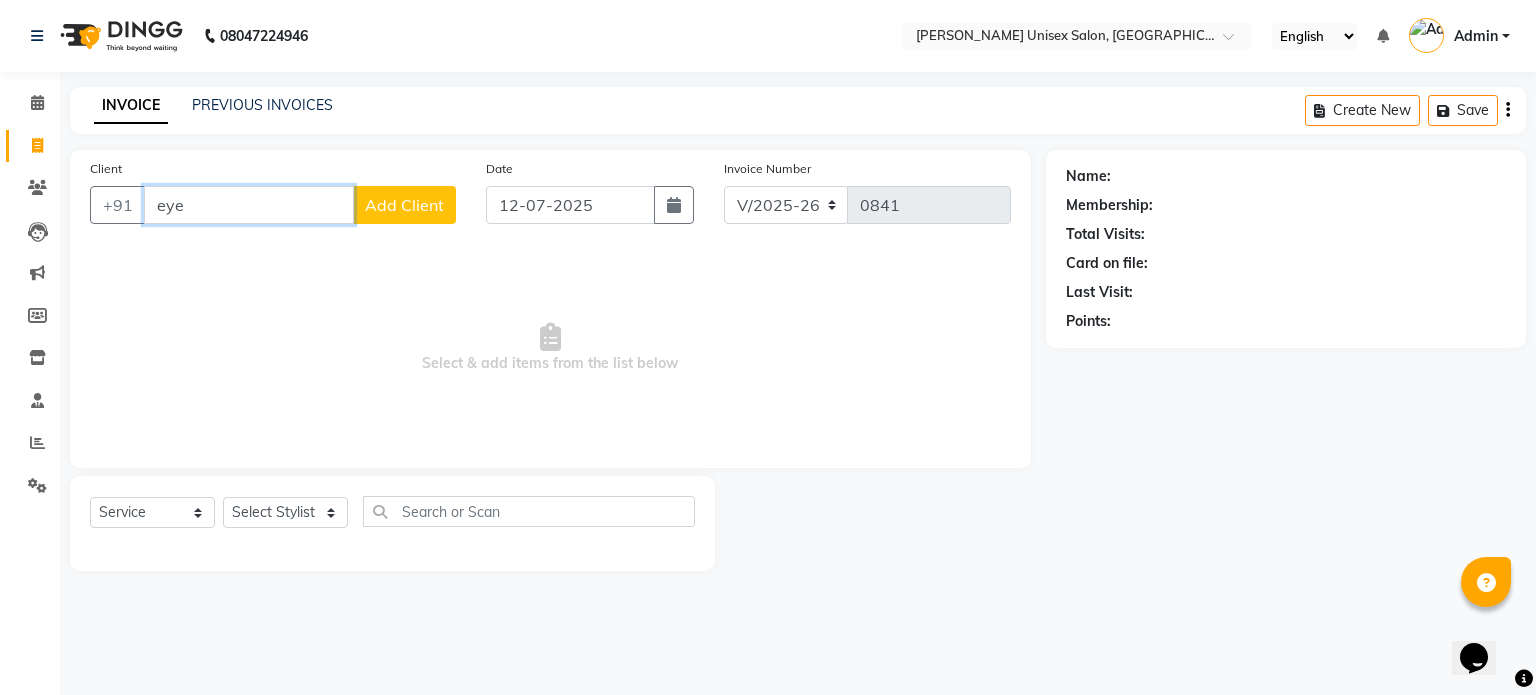 click on "eye" at bounding box center (249, 205) 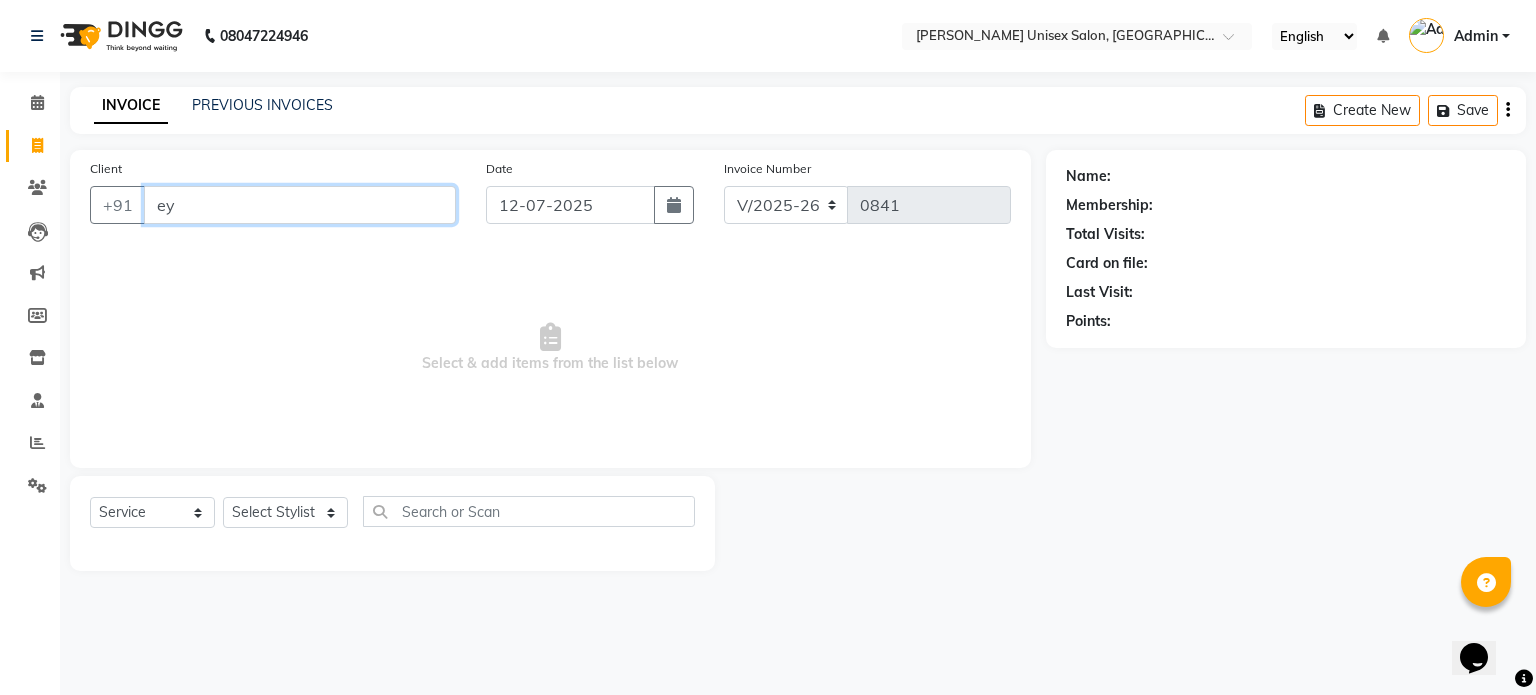 type on "e" 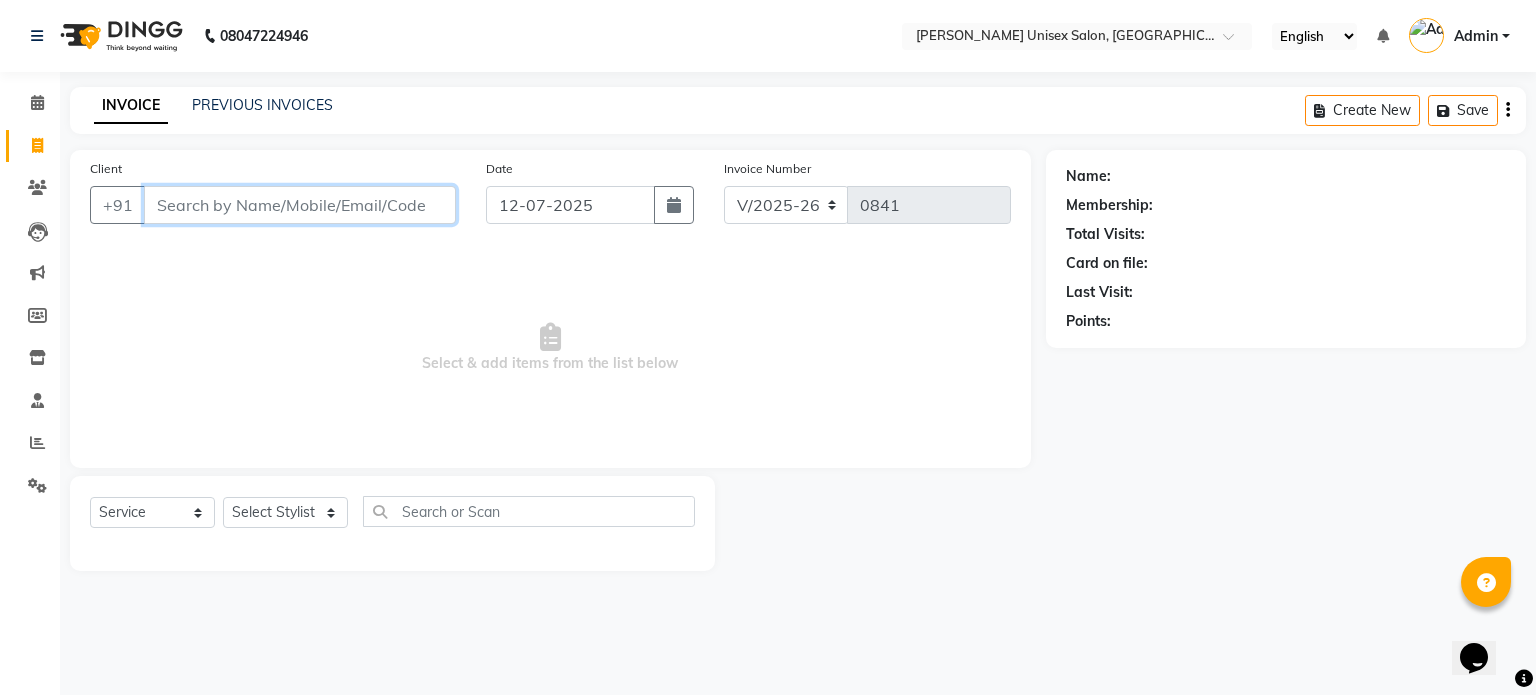 type 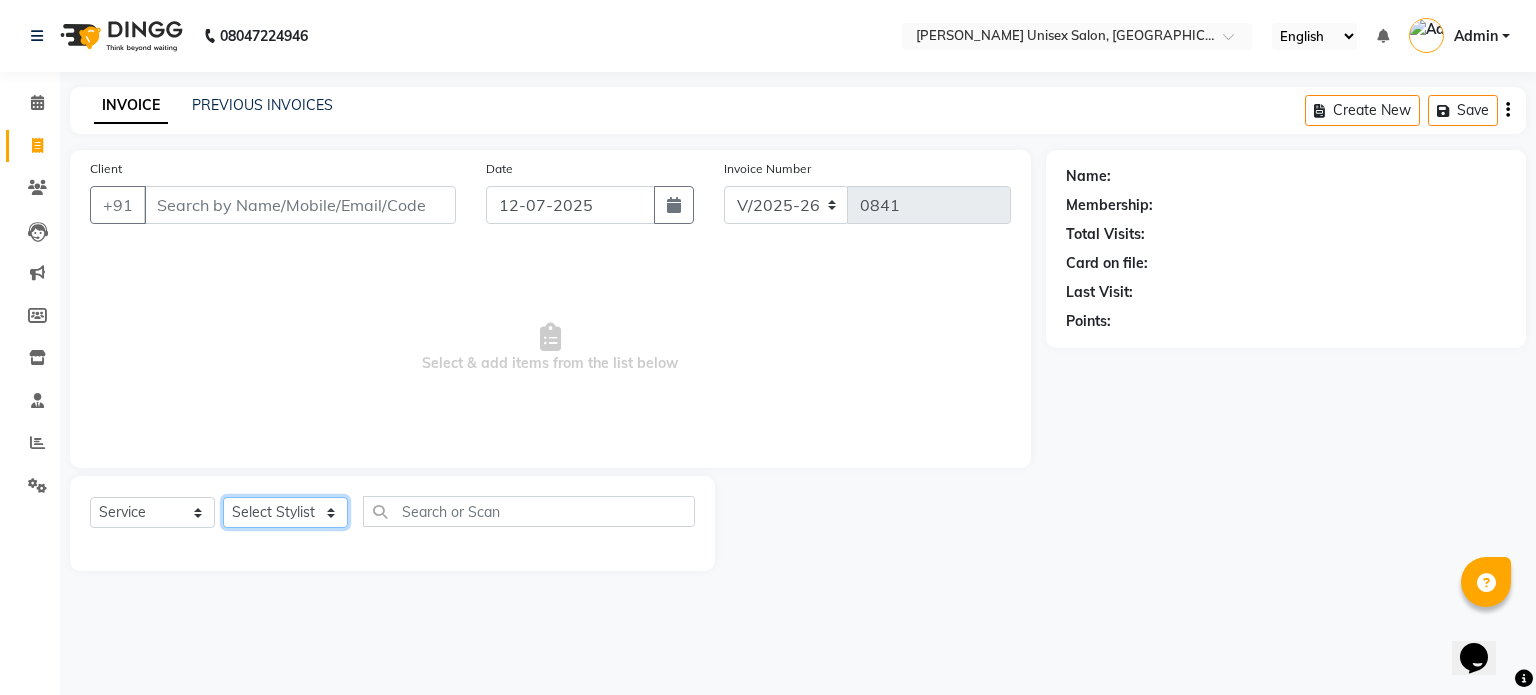 click on "Select Stylist [PERSON_NAME] [PERSON_NAME] [PERSON_NAME] Pooja [PERSON_NAME] AHANKARE [PERSON_NAME] [PERSON_NAME]" 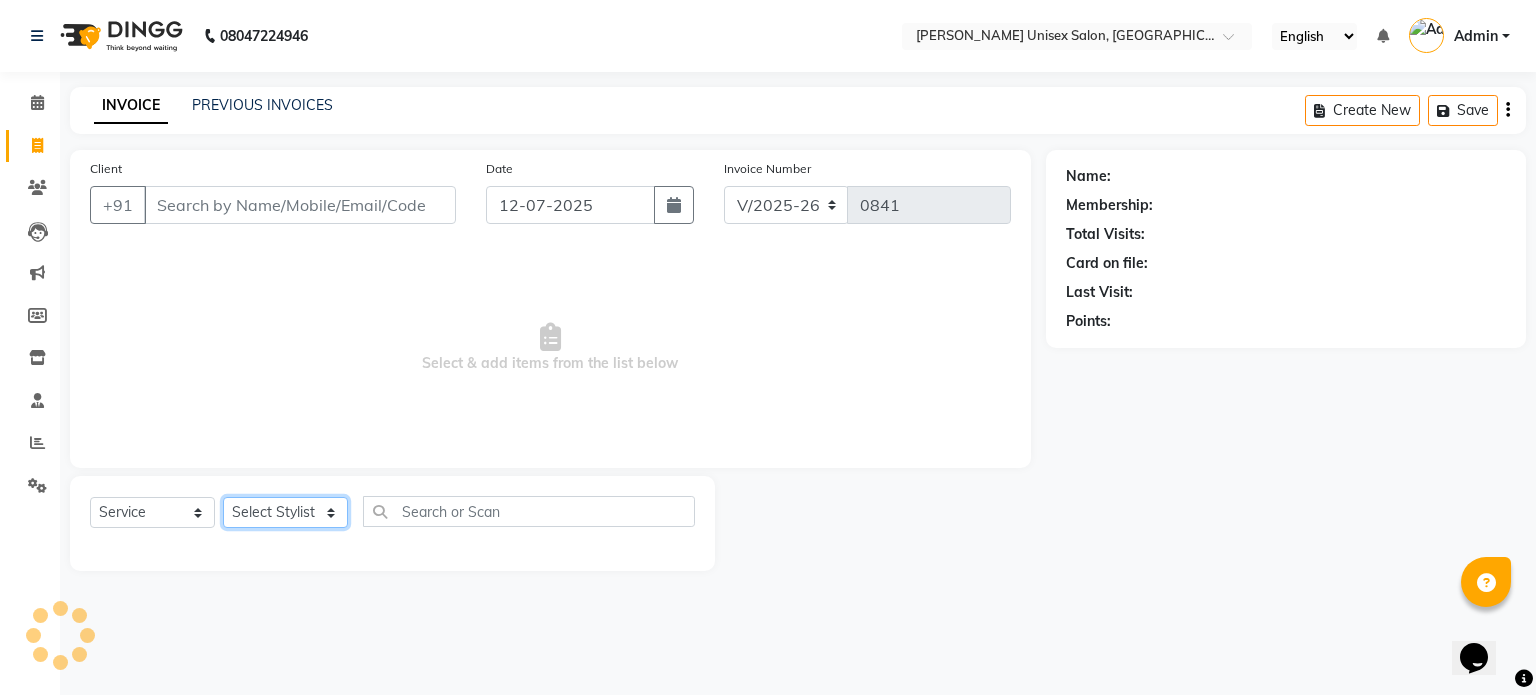 select on "64436" 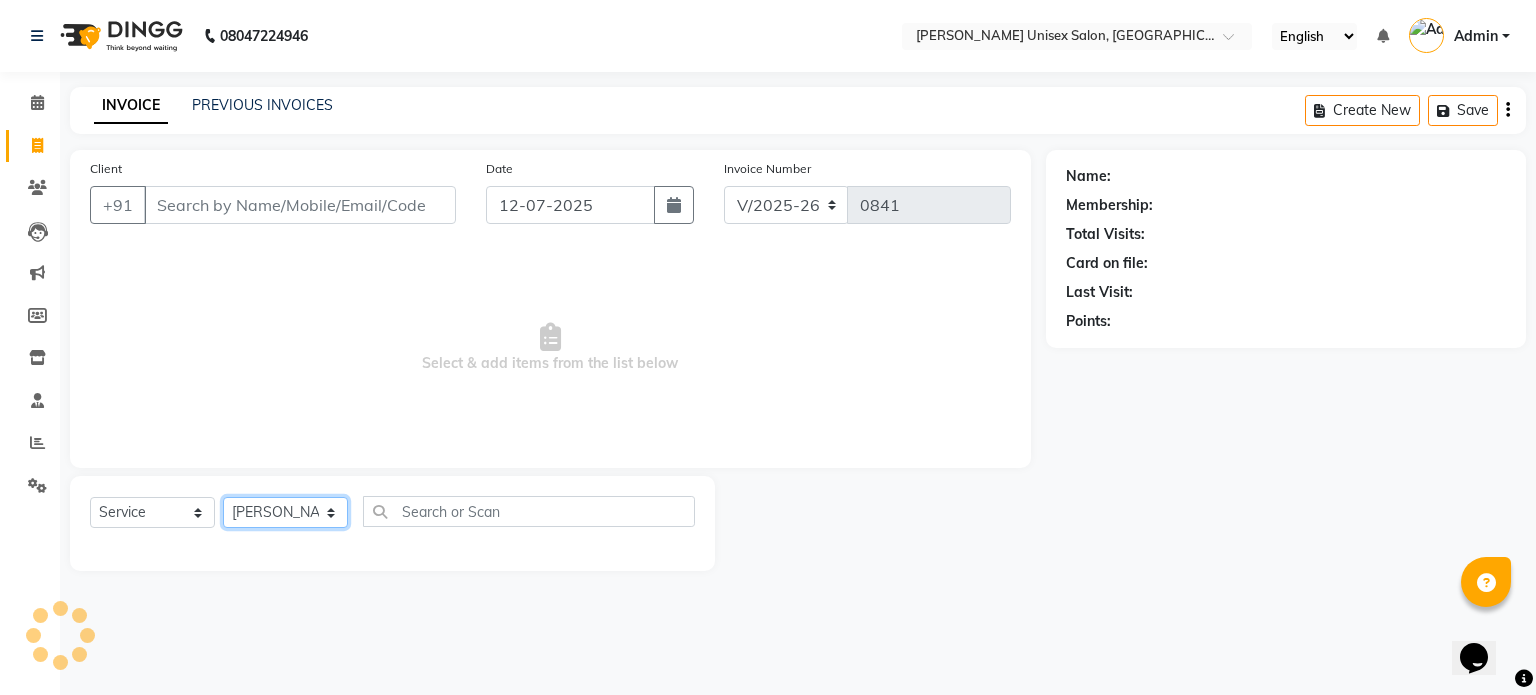 click on "Select Stylist [PERSON_NAME] [PERSON_NAME] [PERSON_NAME] Pooja [PERSON_NAME] AHANKARE [PERSON_NAME] [PERSON_NAME]" 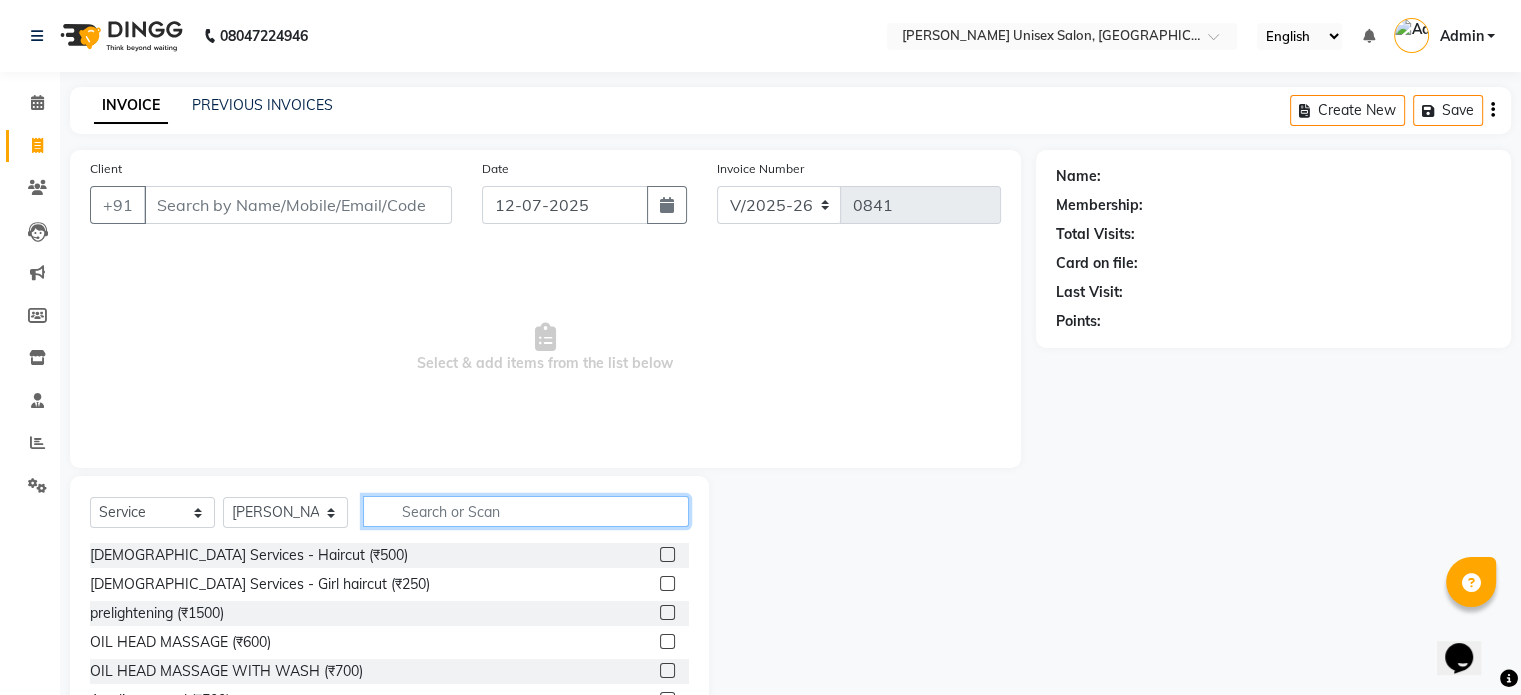 click 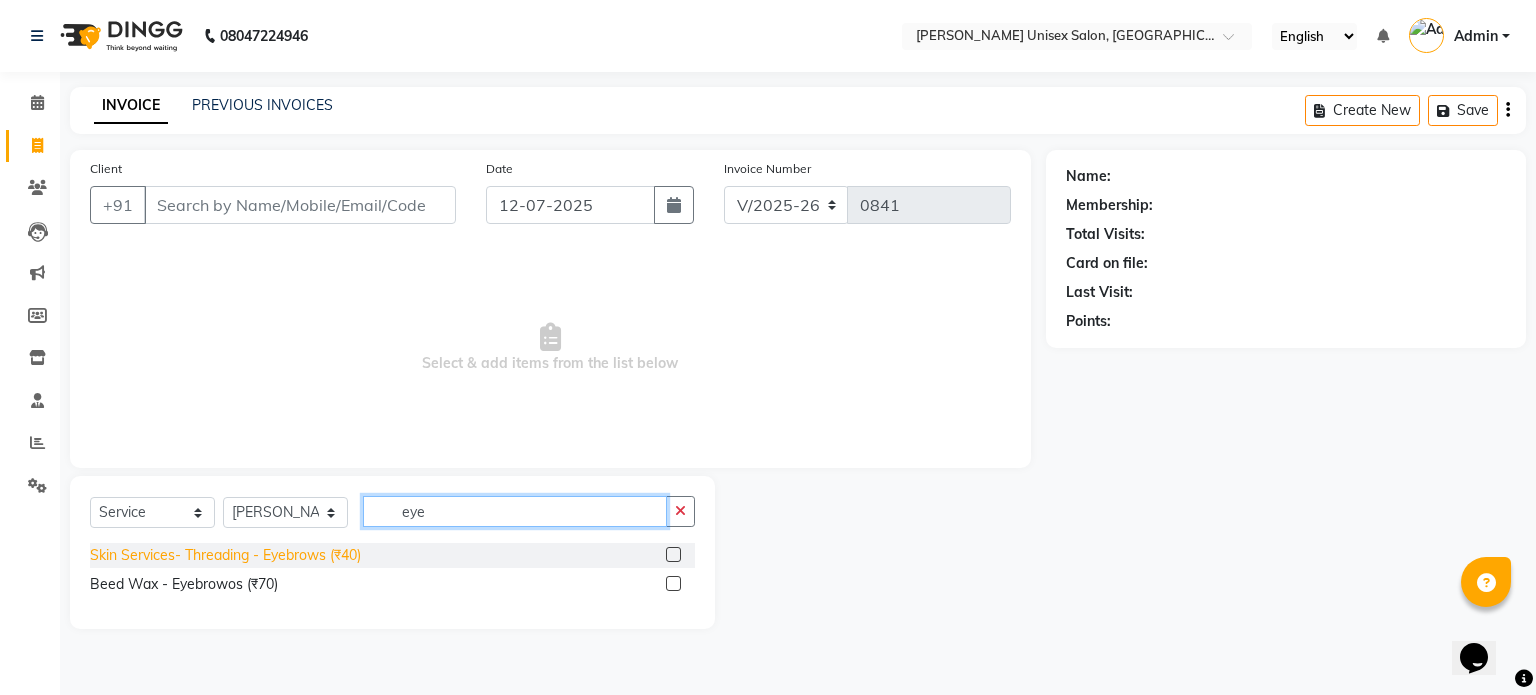 type on "eye" 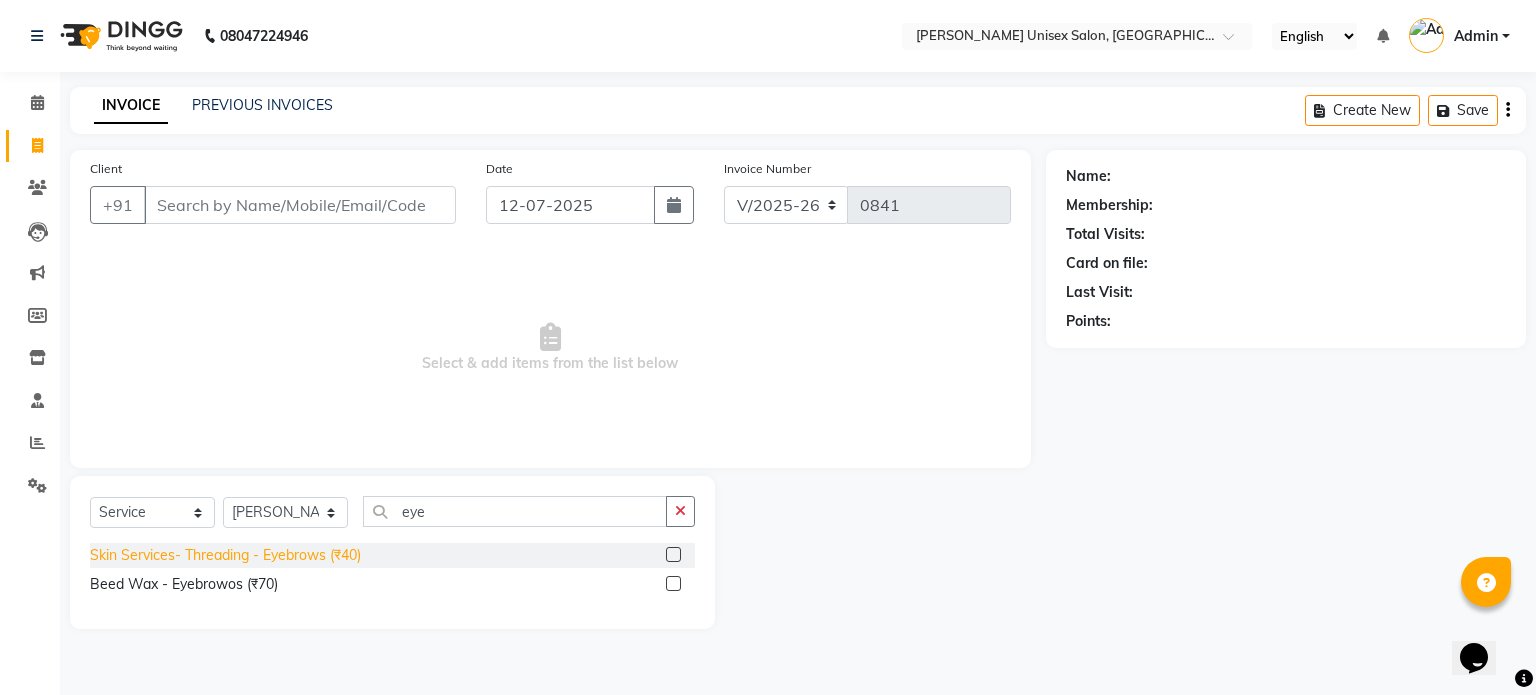 click on "Skin Services- Threading - Eyebrows (₹40)" 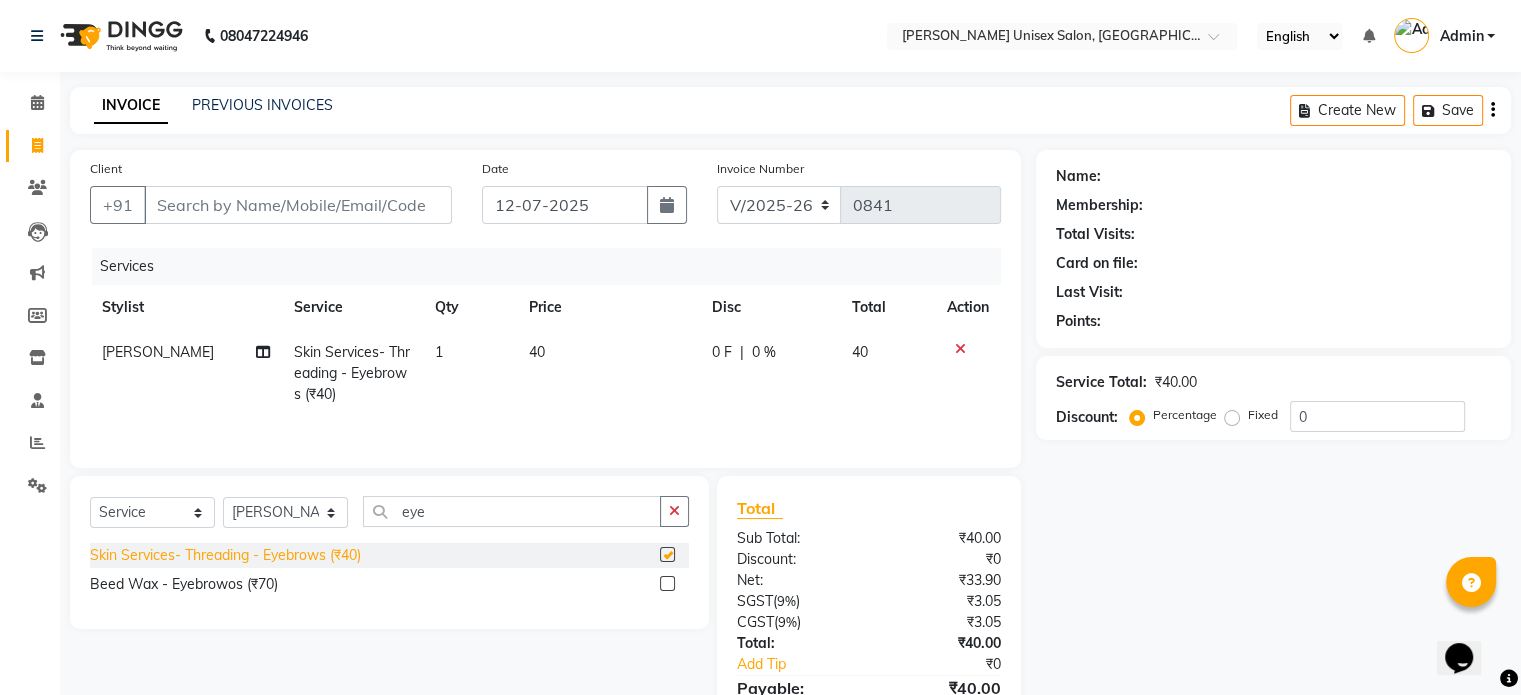 checkbox on "false" 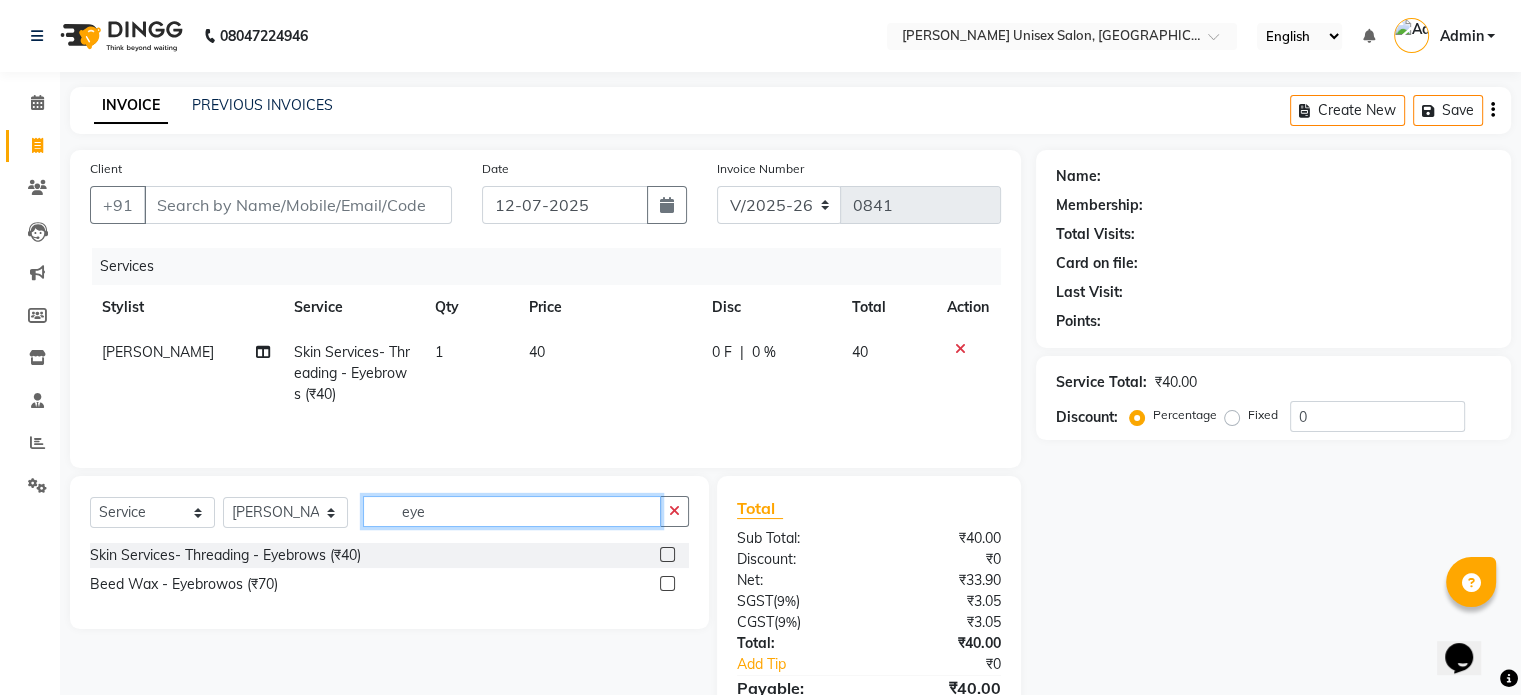 click on "eye" 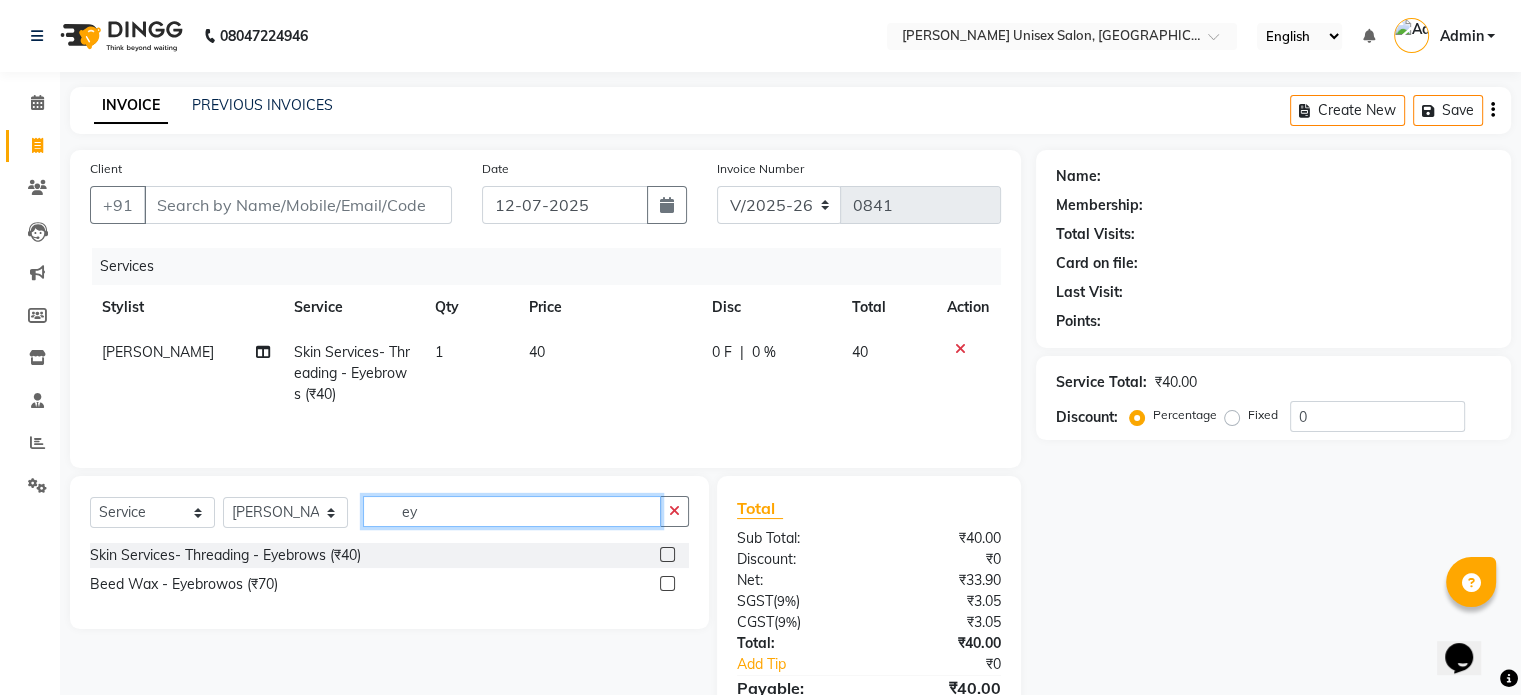 type on "e" 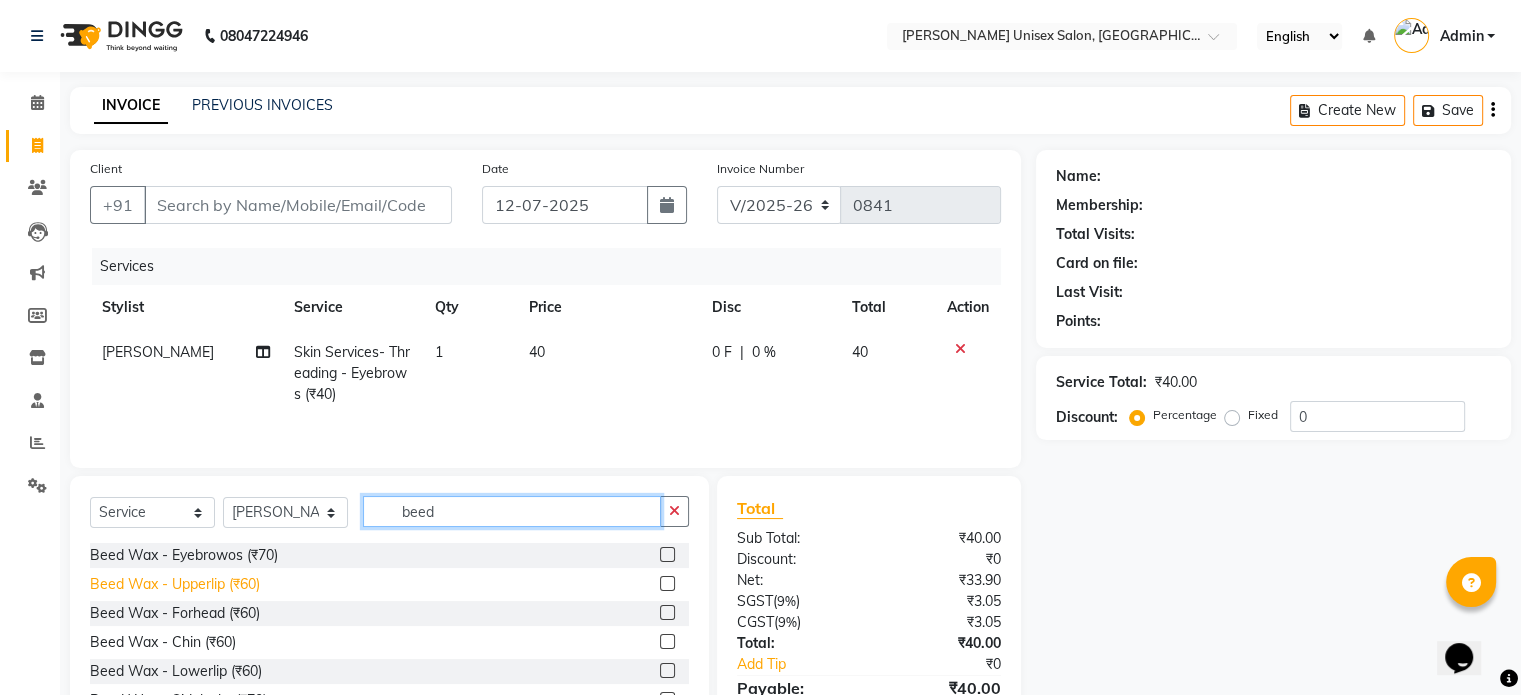 type on "beed" 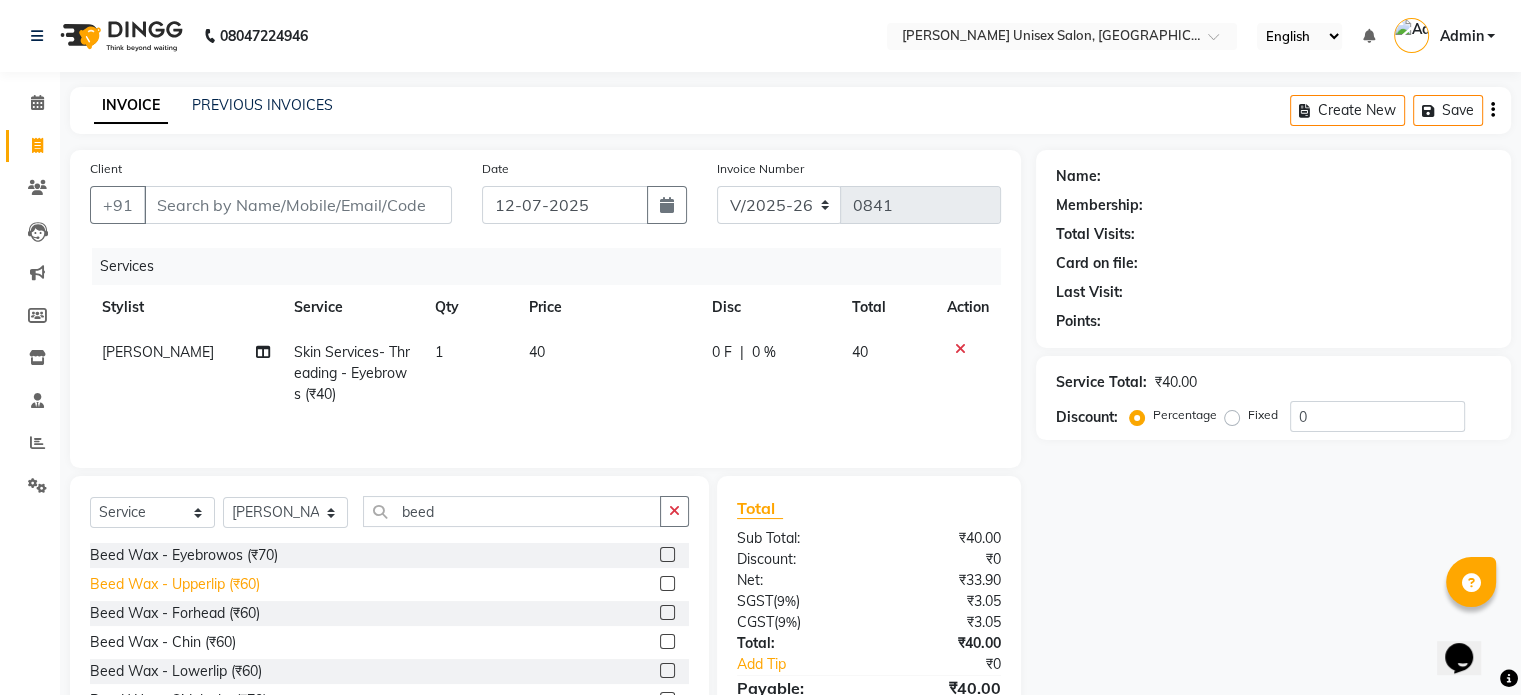 click on "Beed Wax - Upperlip (₹60)" 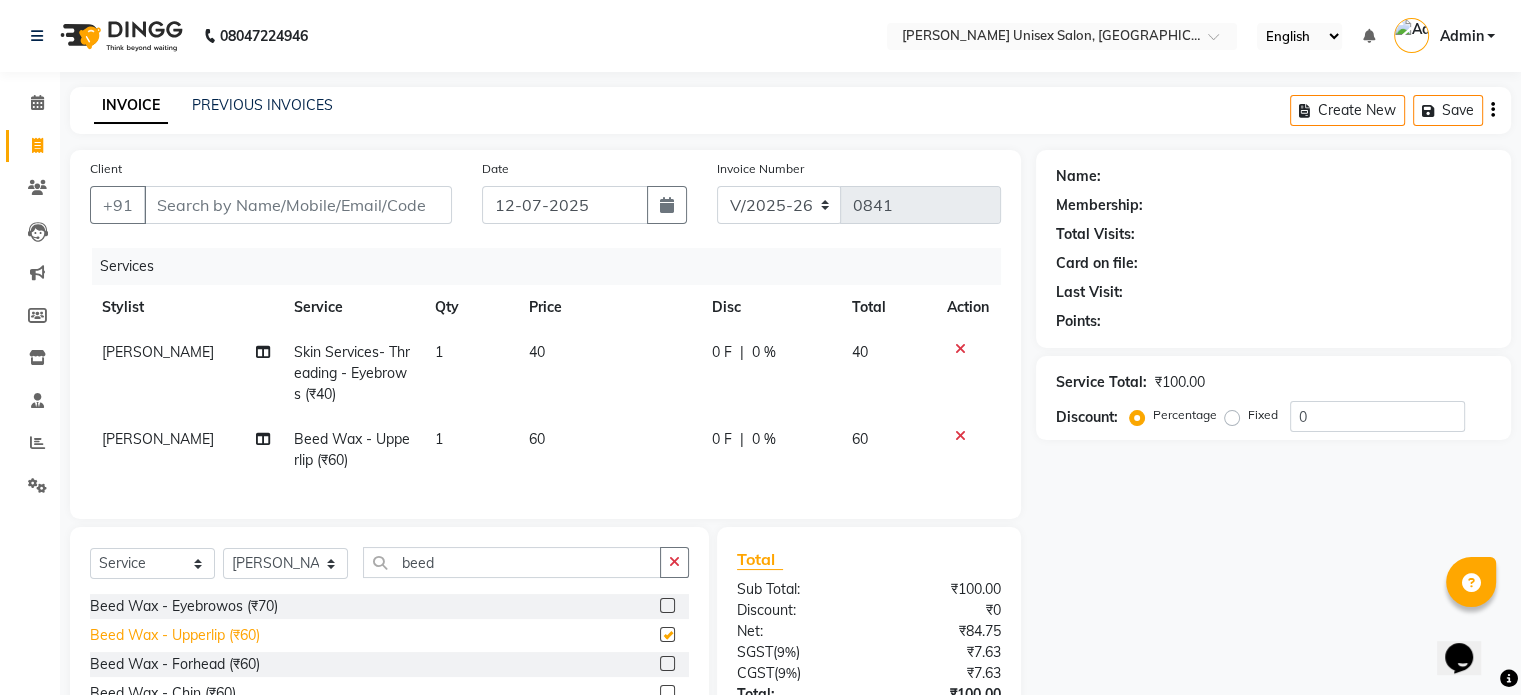 checkbox on "false" 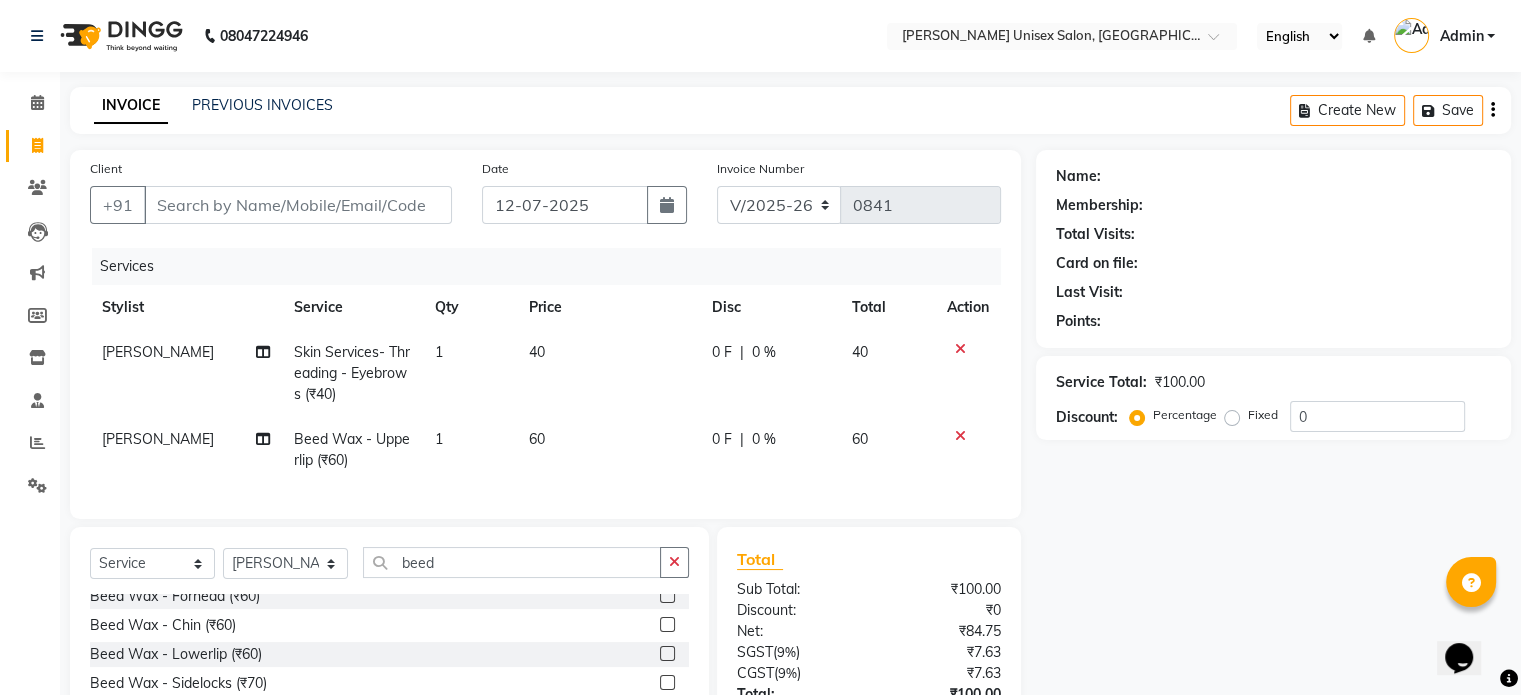 scroll, scrollTop: 67, scrollLeft: 0, axis: vertical 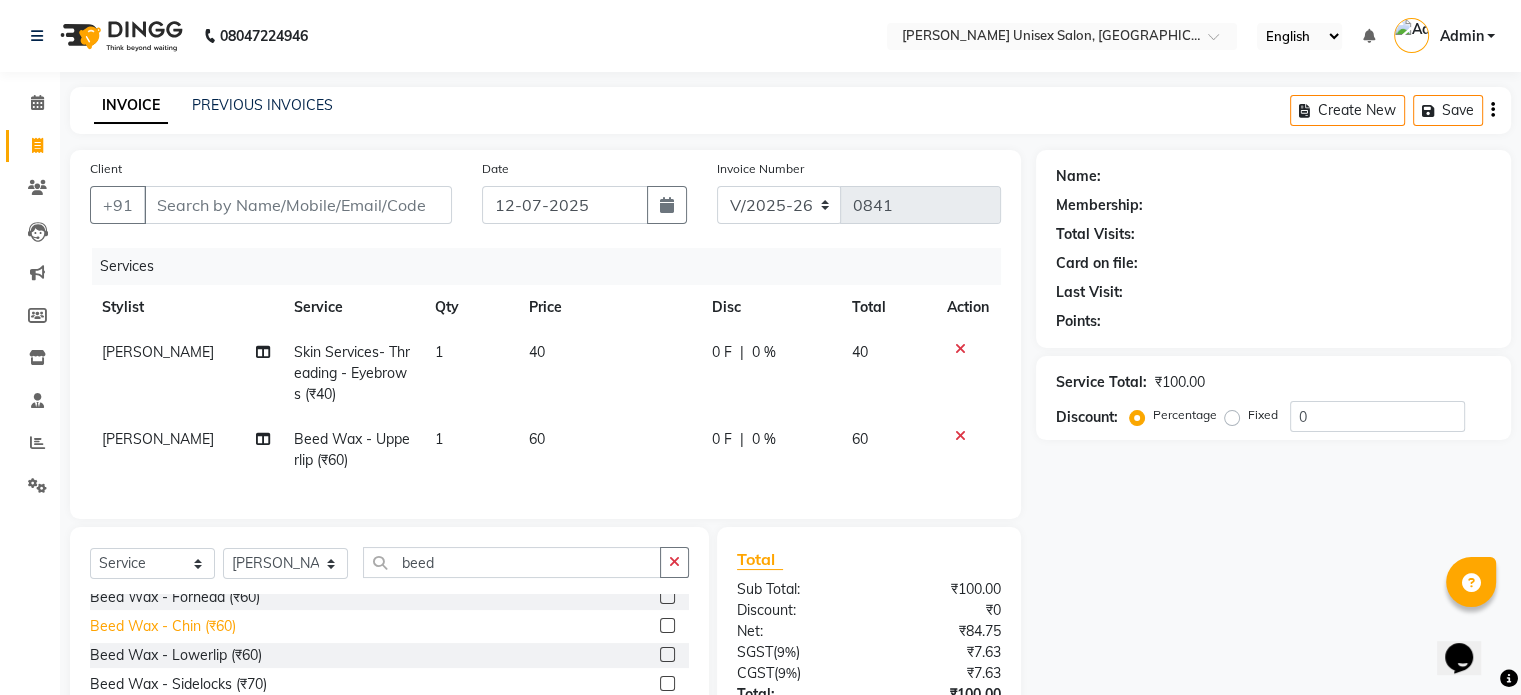 click on "Beed Wax - Chin (₹60)" 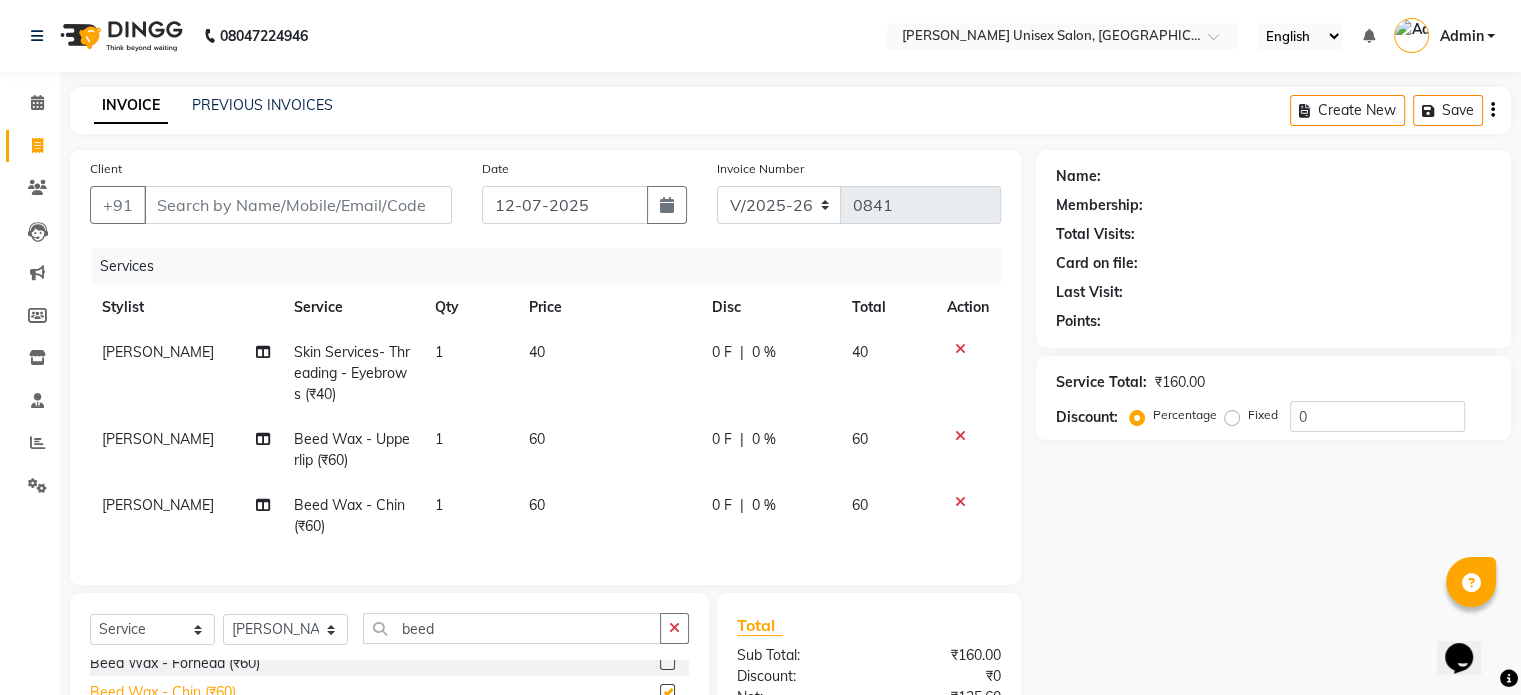 checkbox on "false" 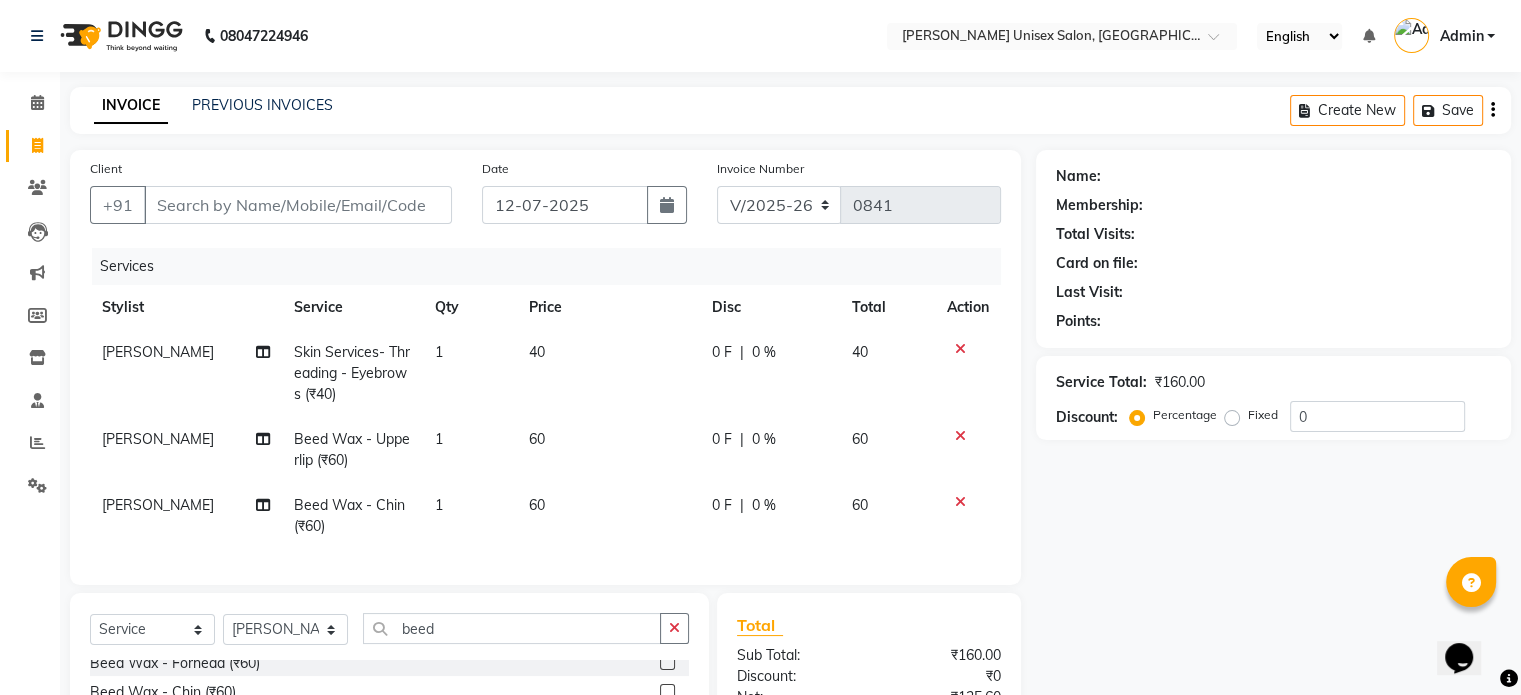 scroll, scrollTop: 119, scrollLeft: 0, axis: vertical 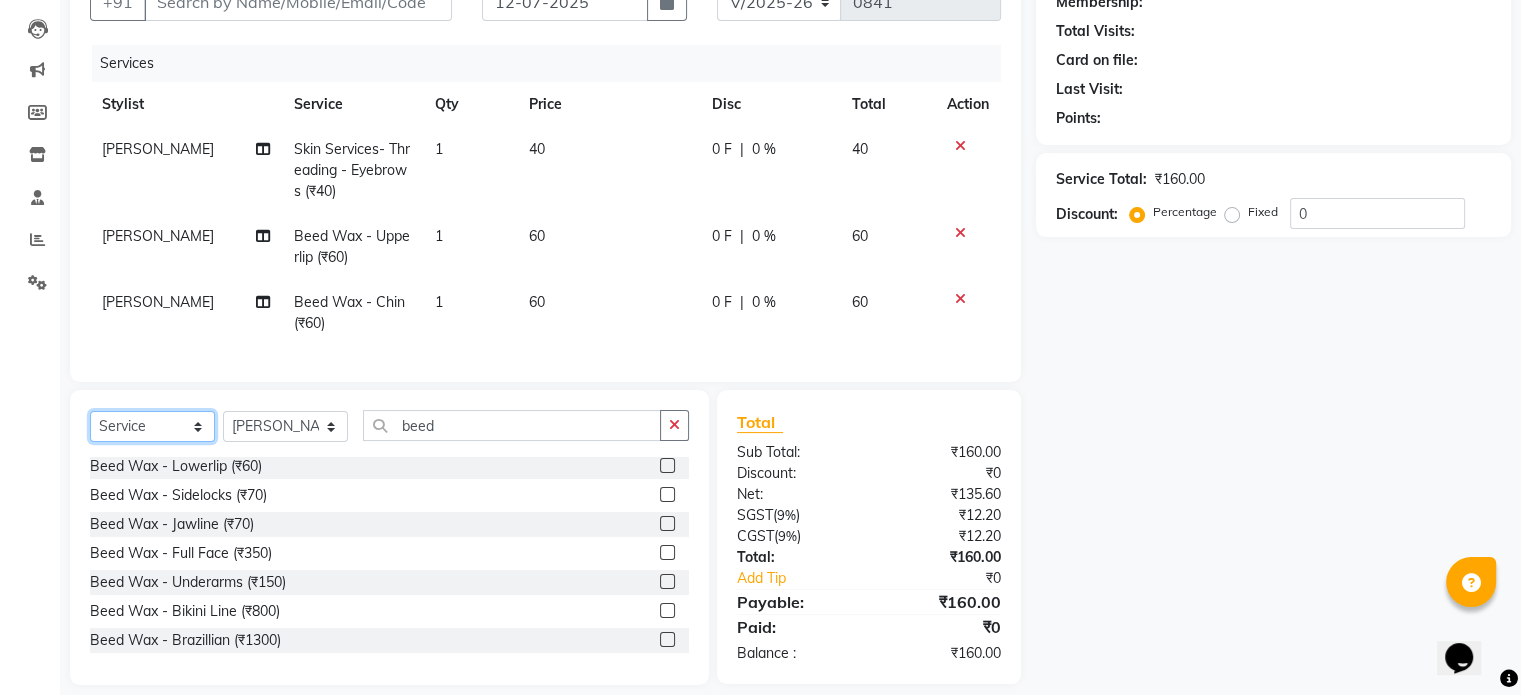 click on "Select  Service  Product  Membership  Package Voucher Prepaid Gift Card" 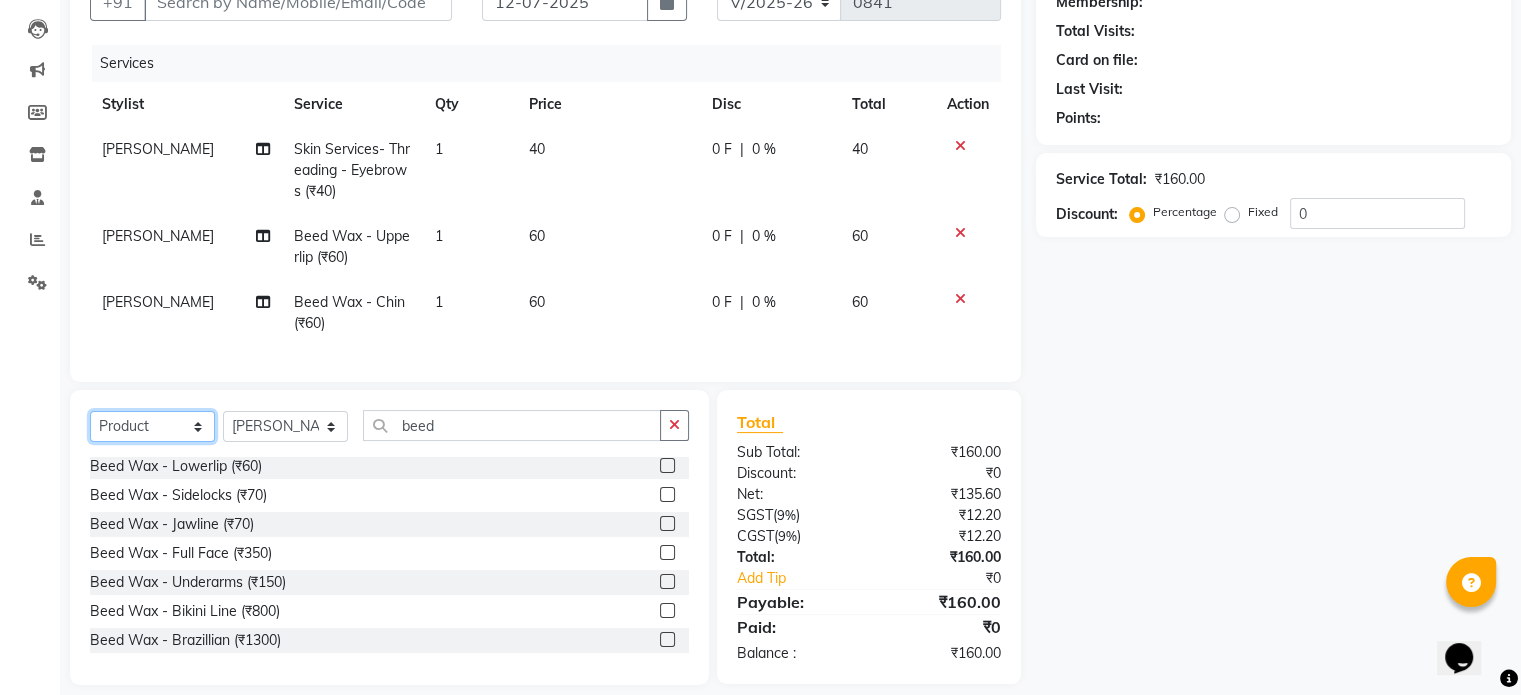 click on "Select  Service  Product  Membership  Package Voucher Prepaid Gift Card" 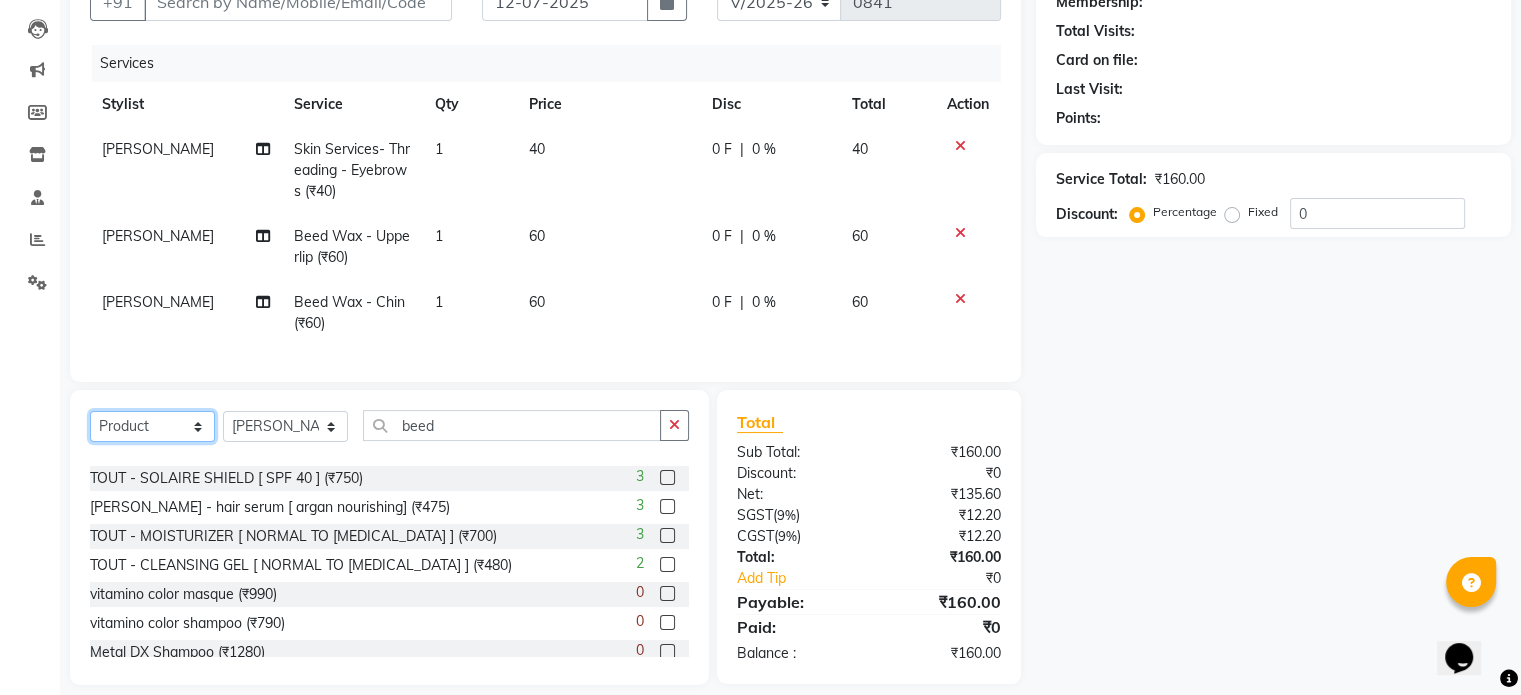scroll, scrollTop: 583, scrollLeft: 0, axis: vertical 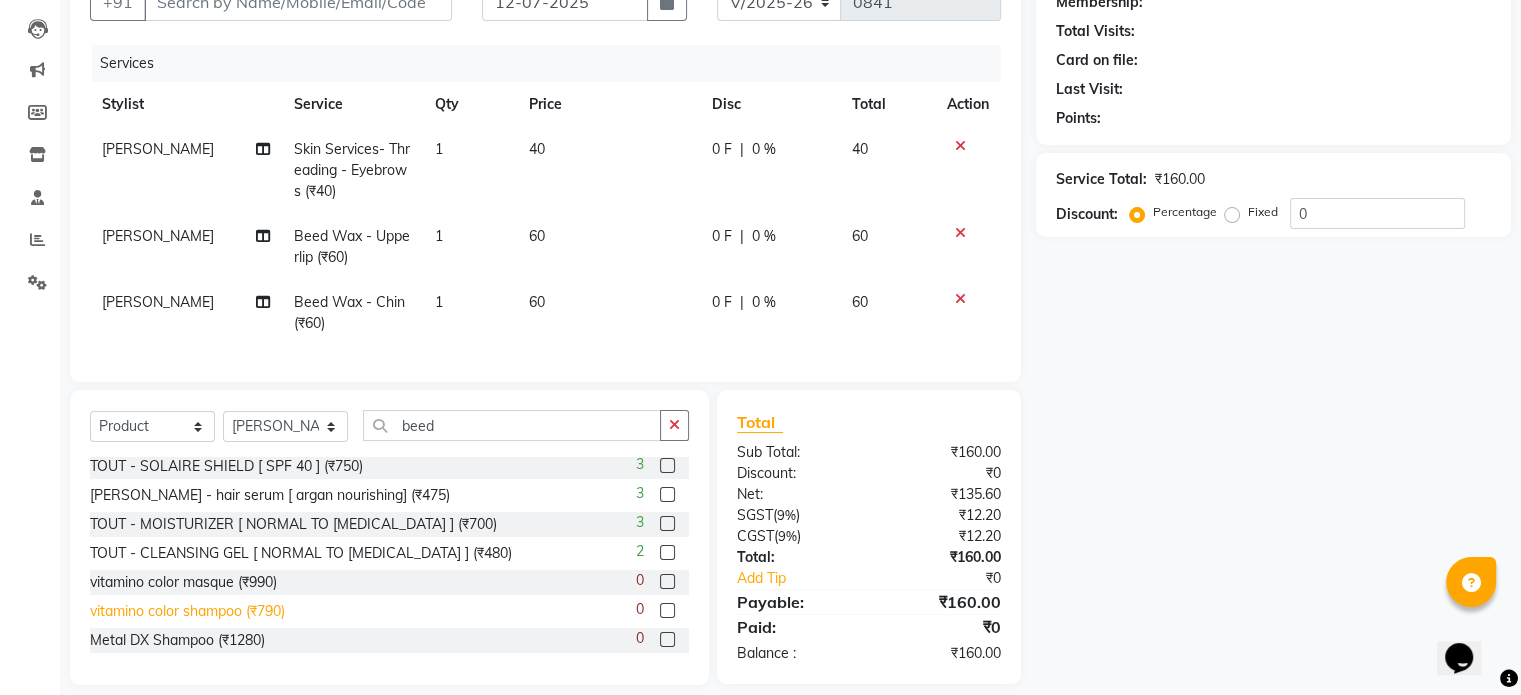 click on "vitamino color shampoo (₹790)" 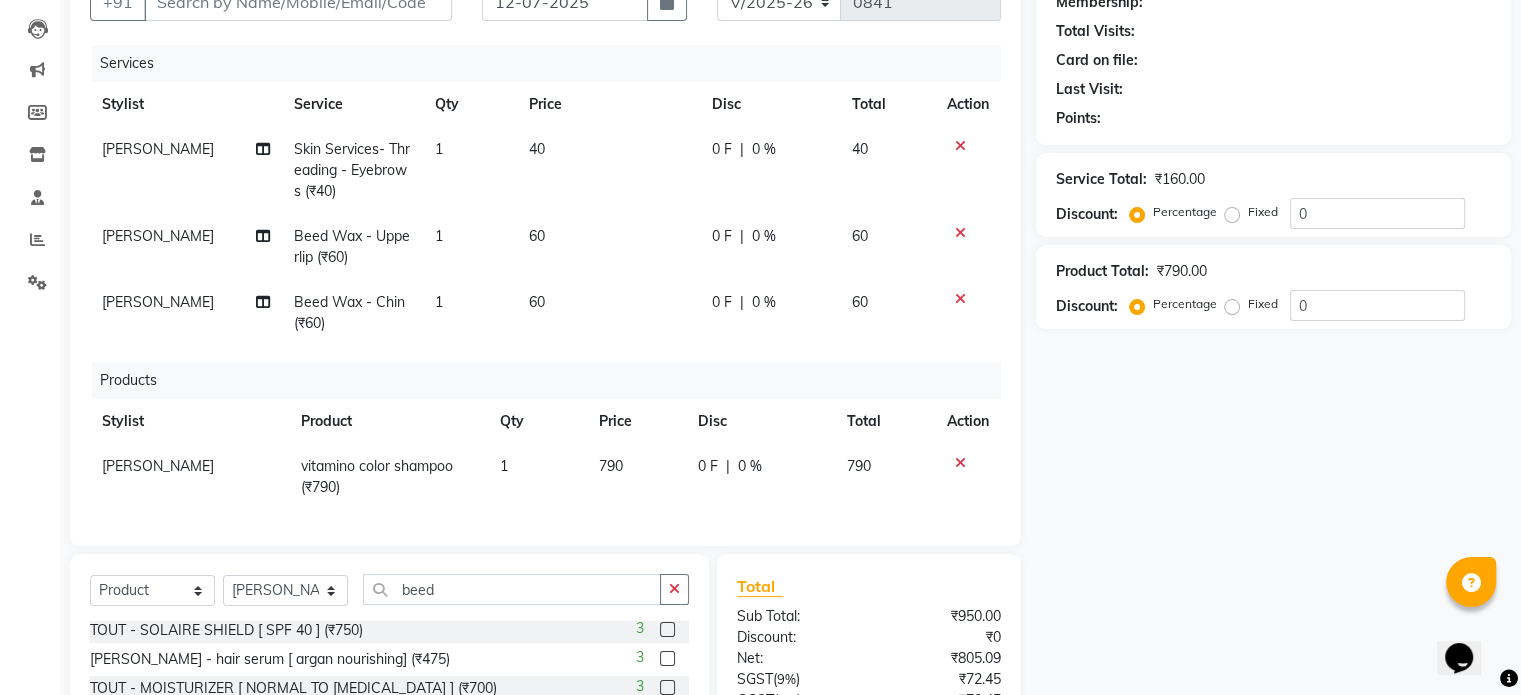 checkbox on "false" 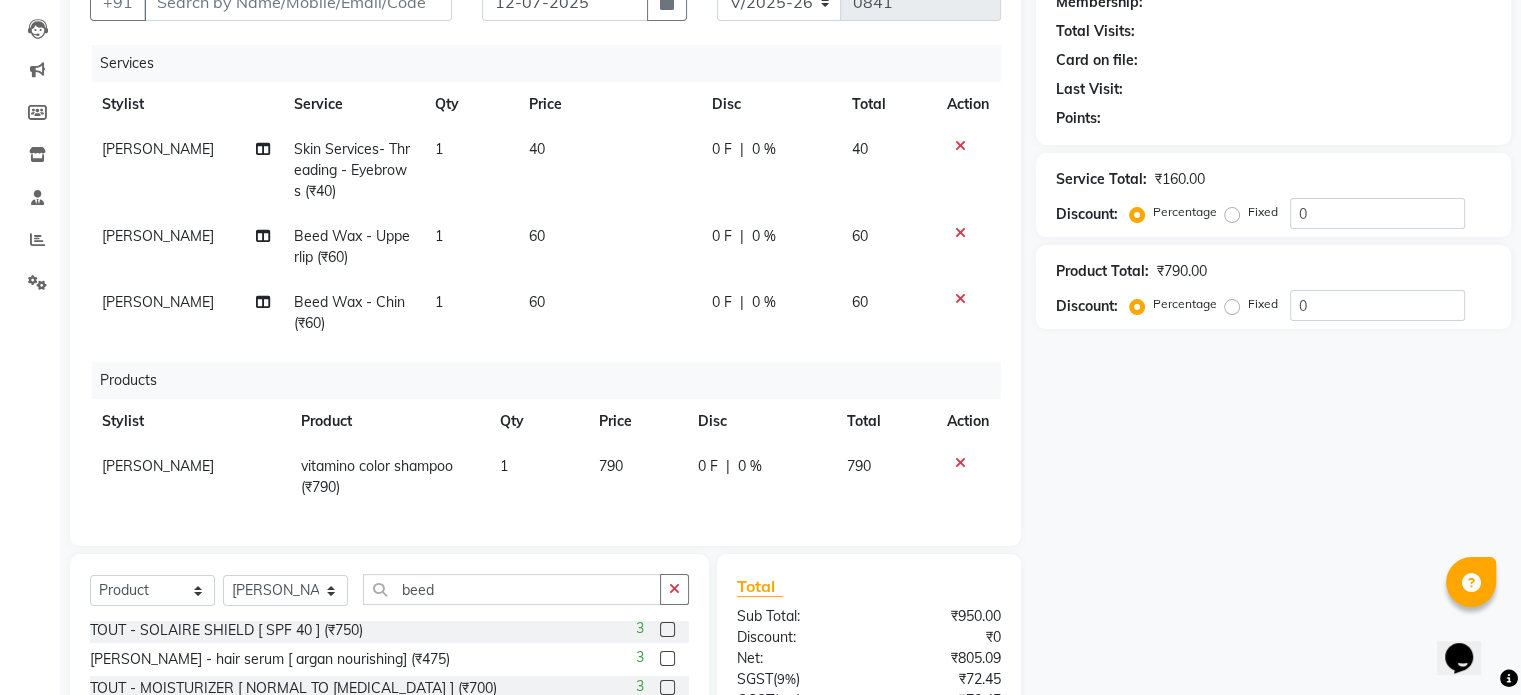 click on "[PERSON_NAME]" 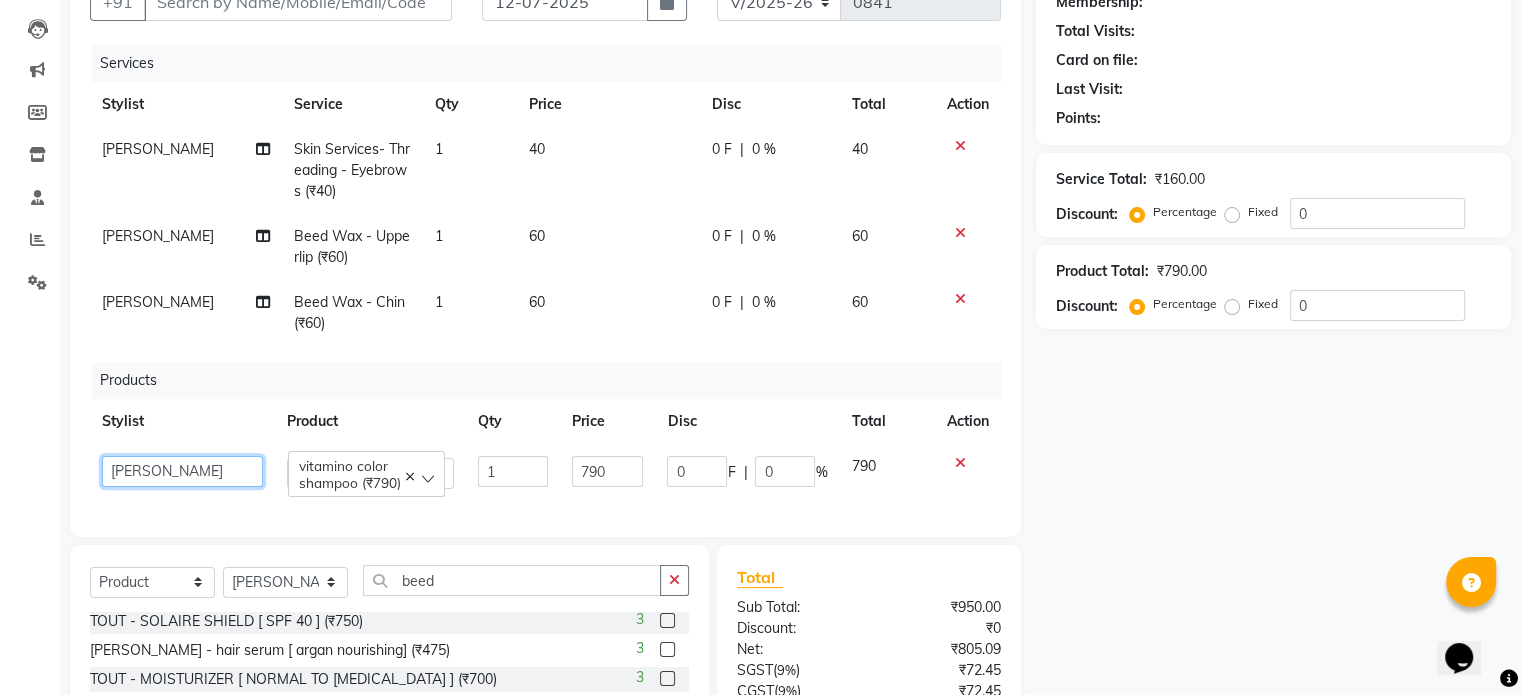 click on "[PERSON_NAME]   [PERSON_NAME]   [PERSON_NAME] [PERSON_NAME]   [PERSON_NAME]   [PERSON_NAME]" 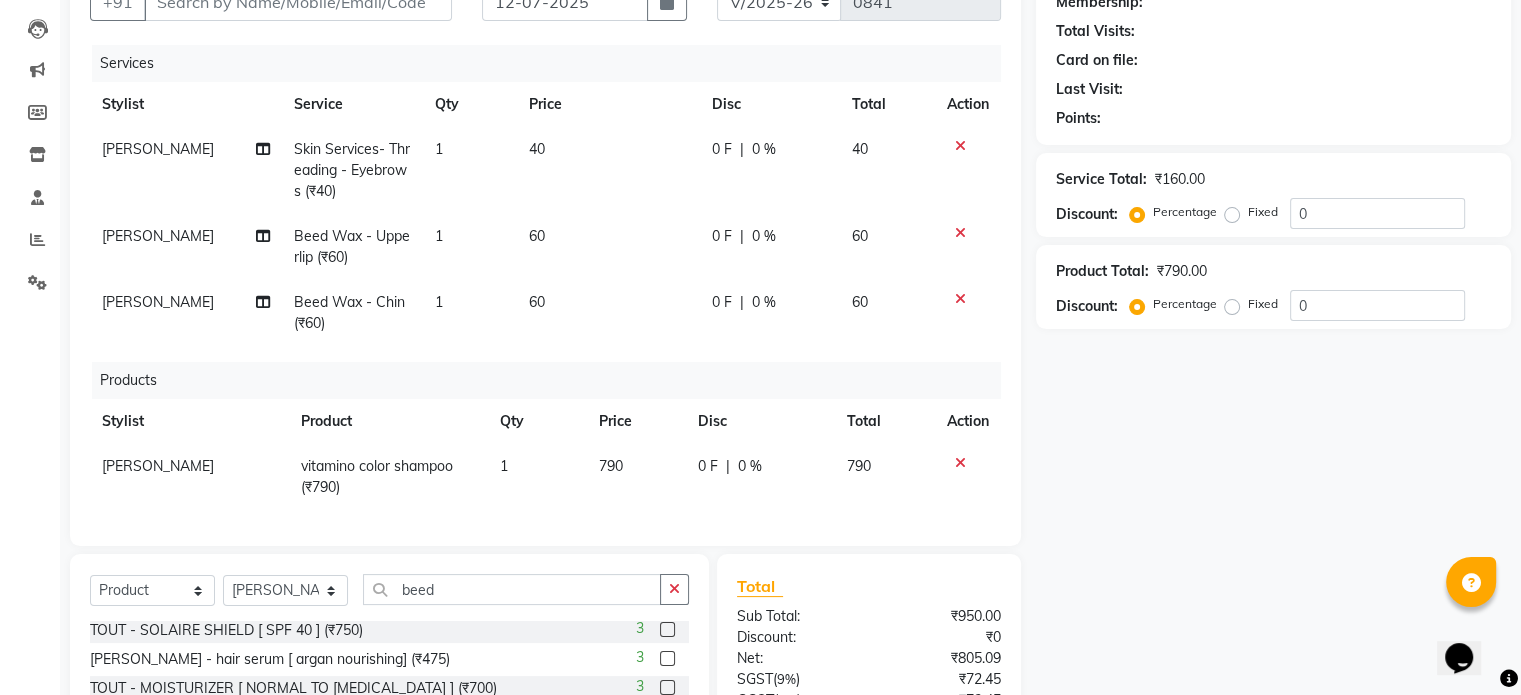 click on "0 %" 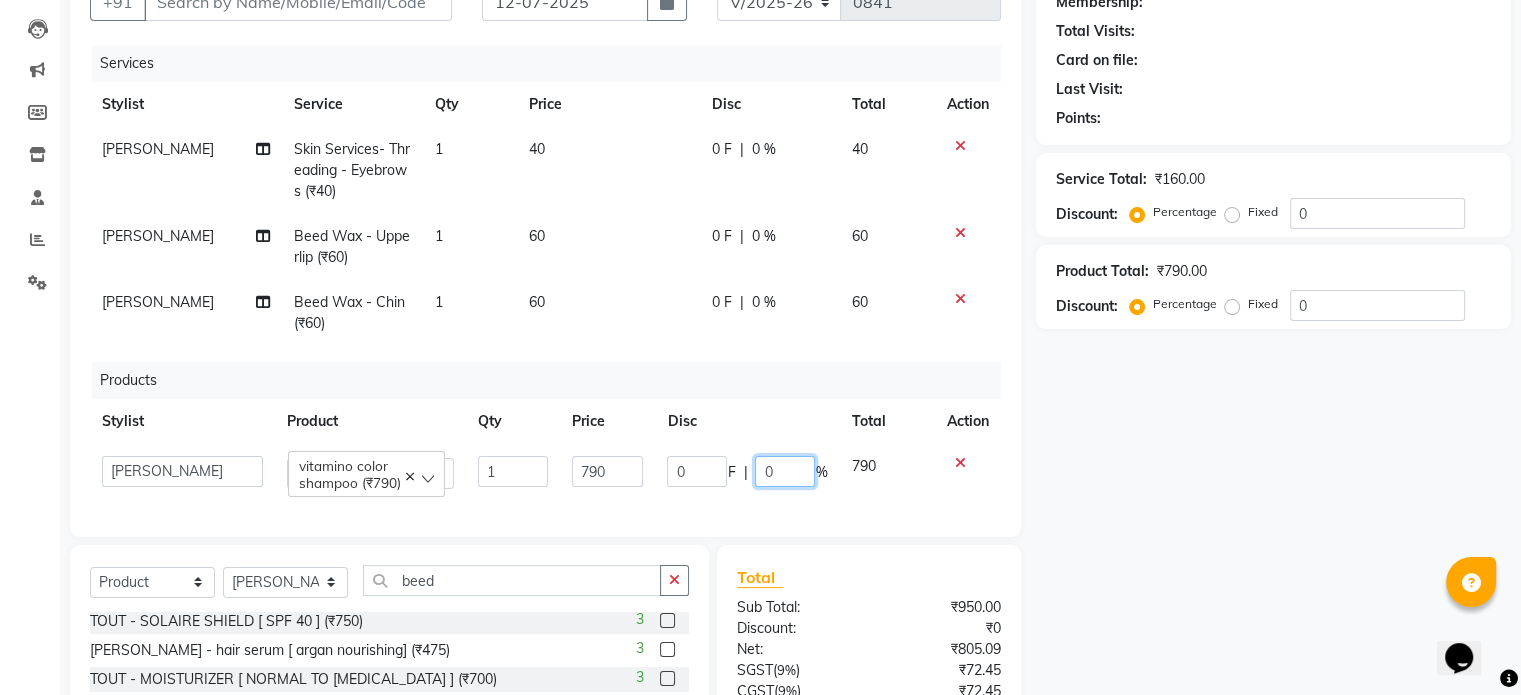 click on "0" 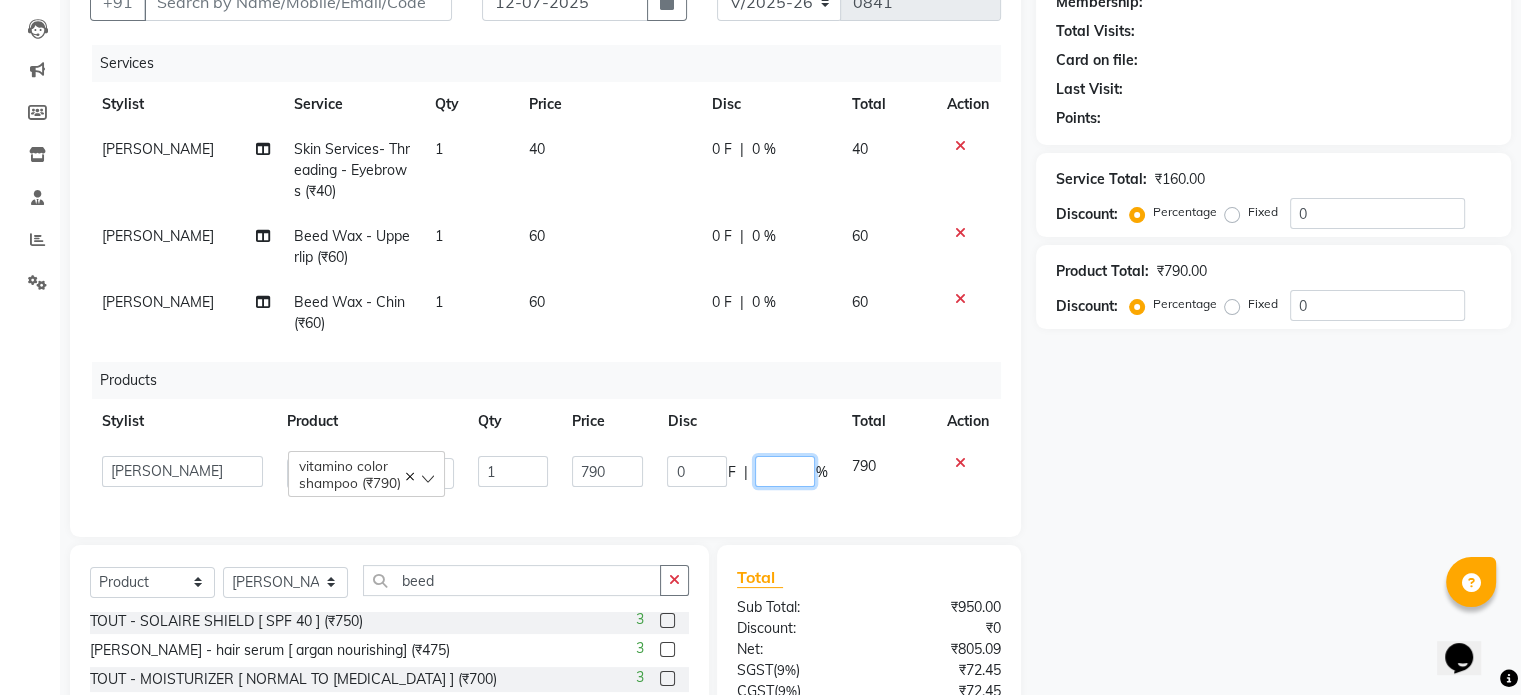 type on "5" 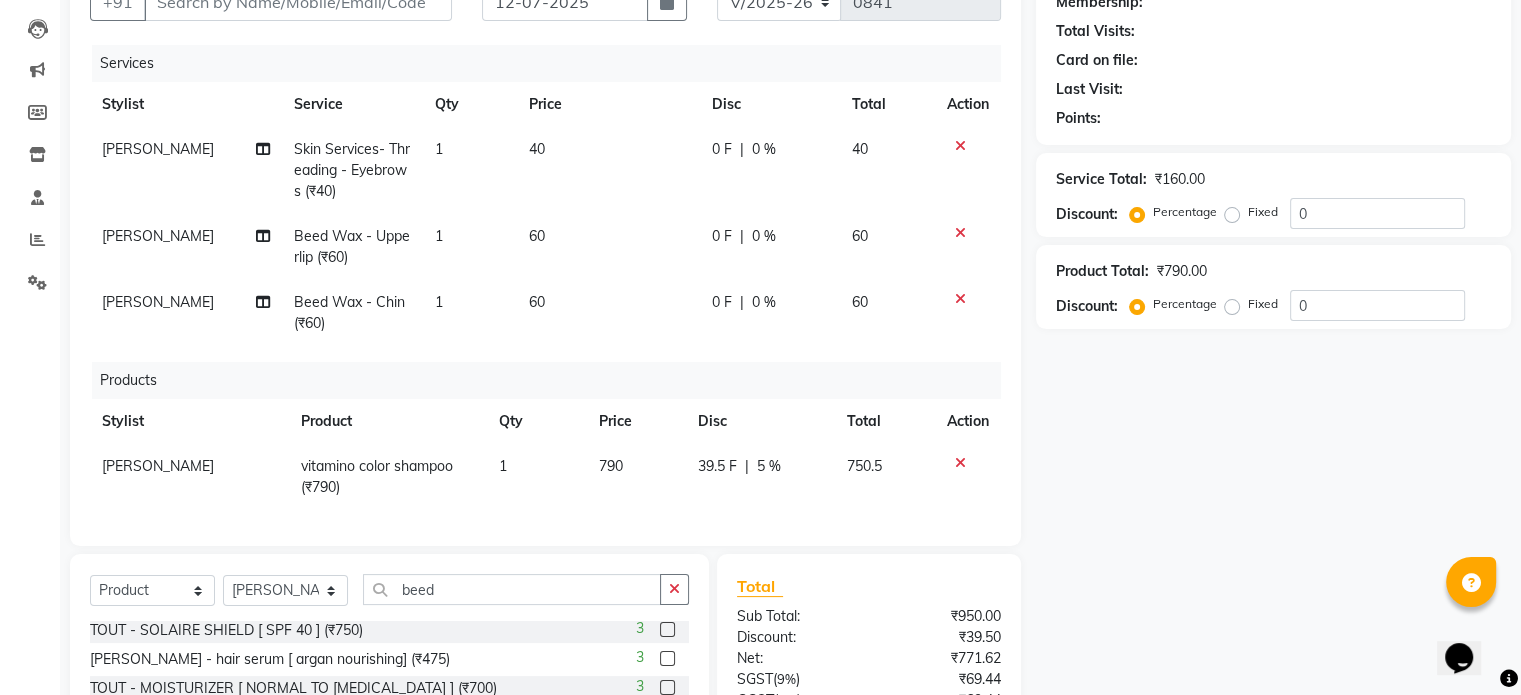 click on "39.5 F | 5 %" 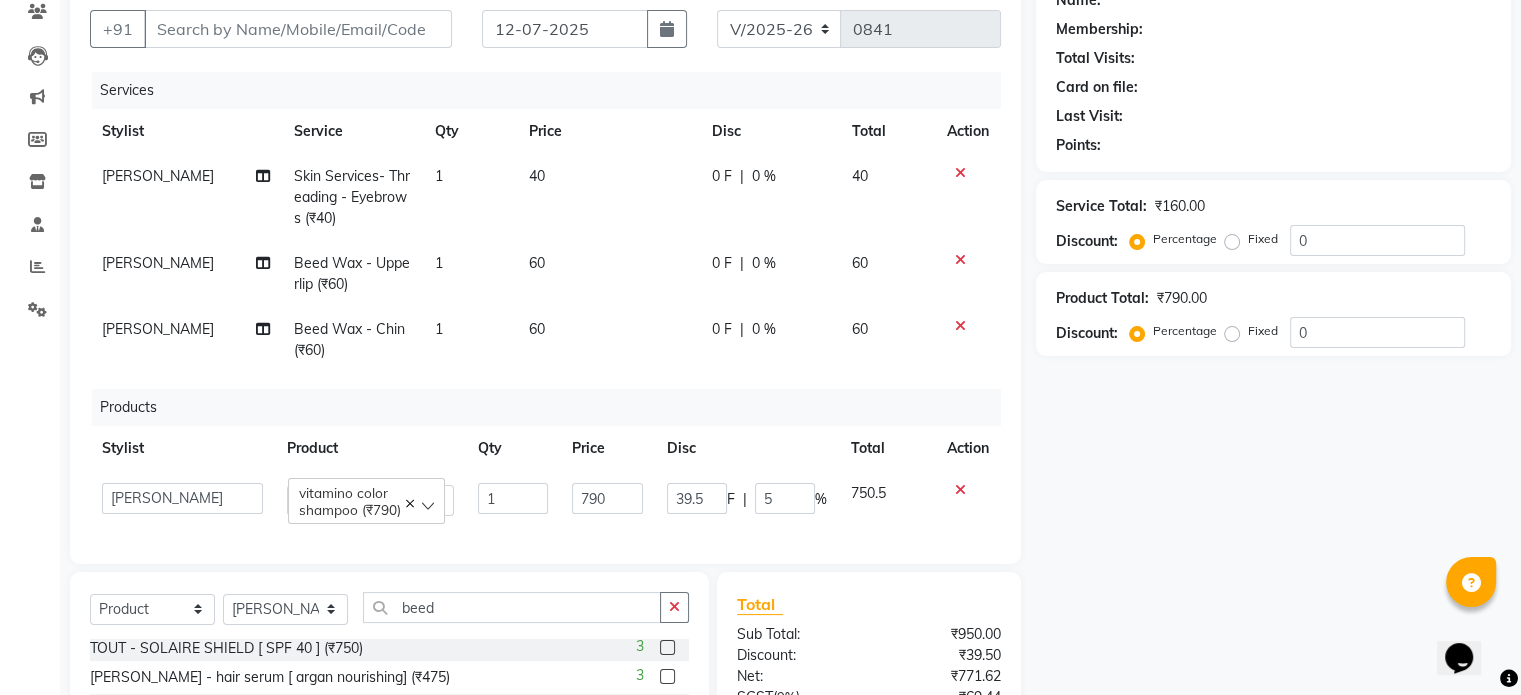 scroll, scrollTop: 44, scrollLeft: 0, axis: vertical 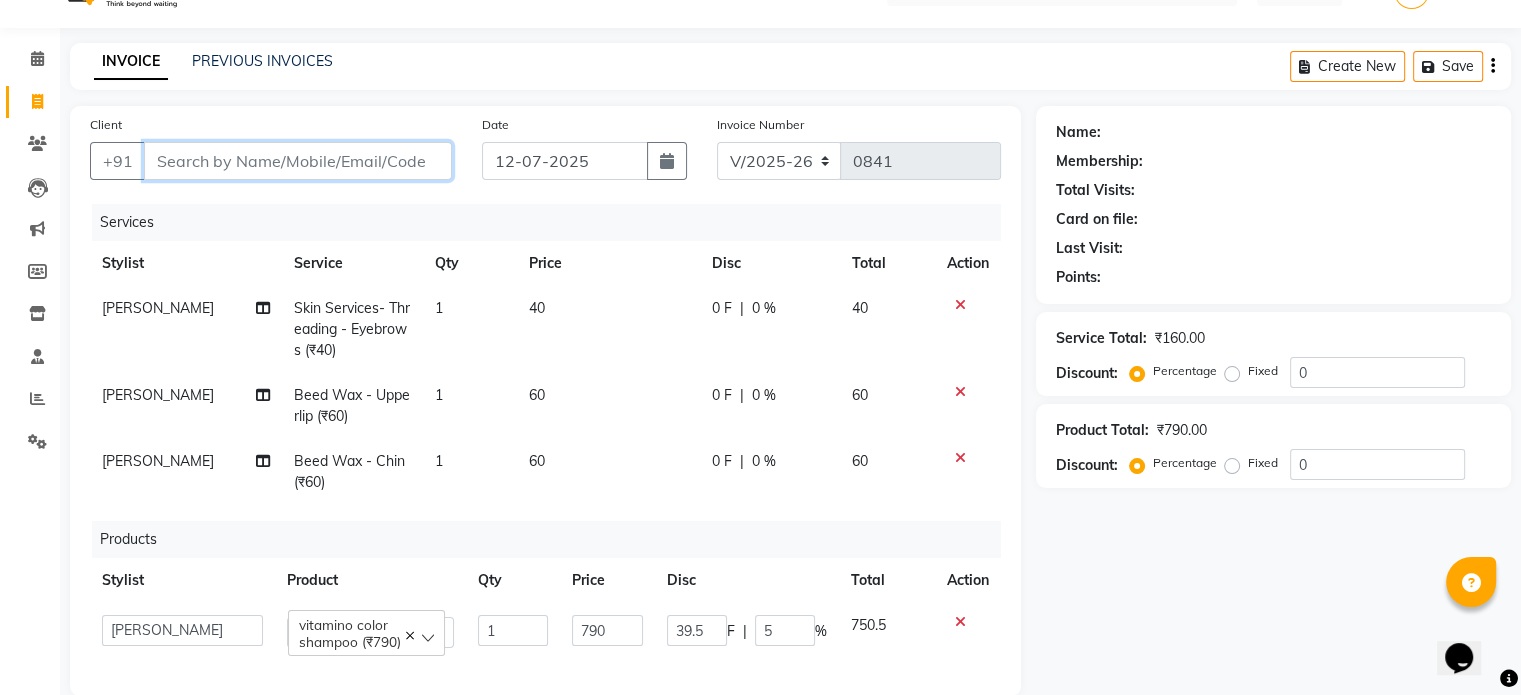 click on "Client" at bounding box center (298, 161) 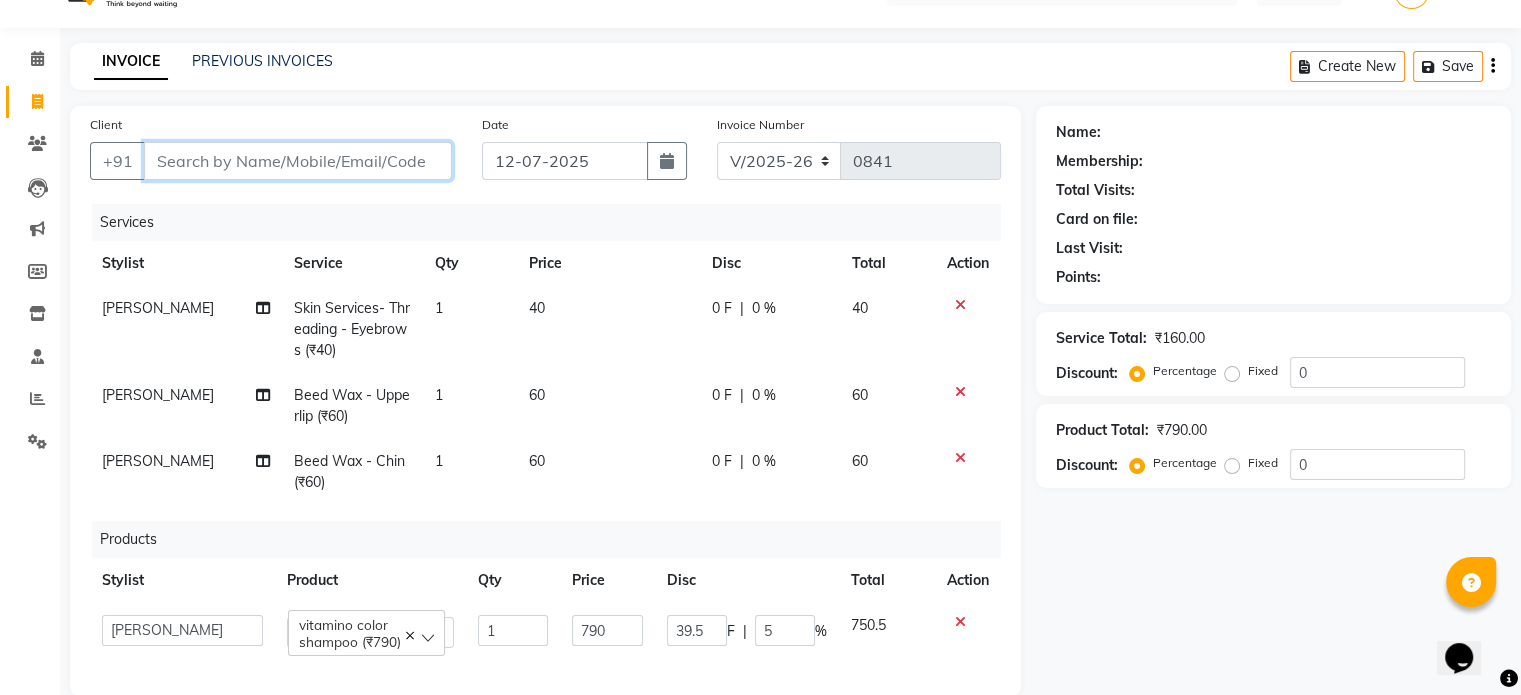 type on "a" 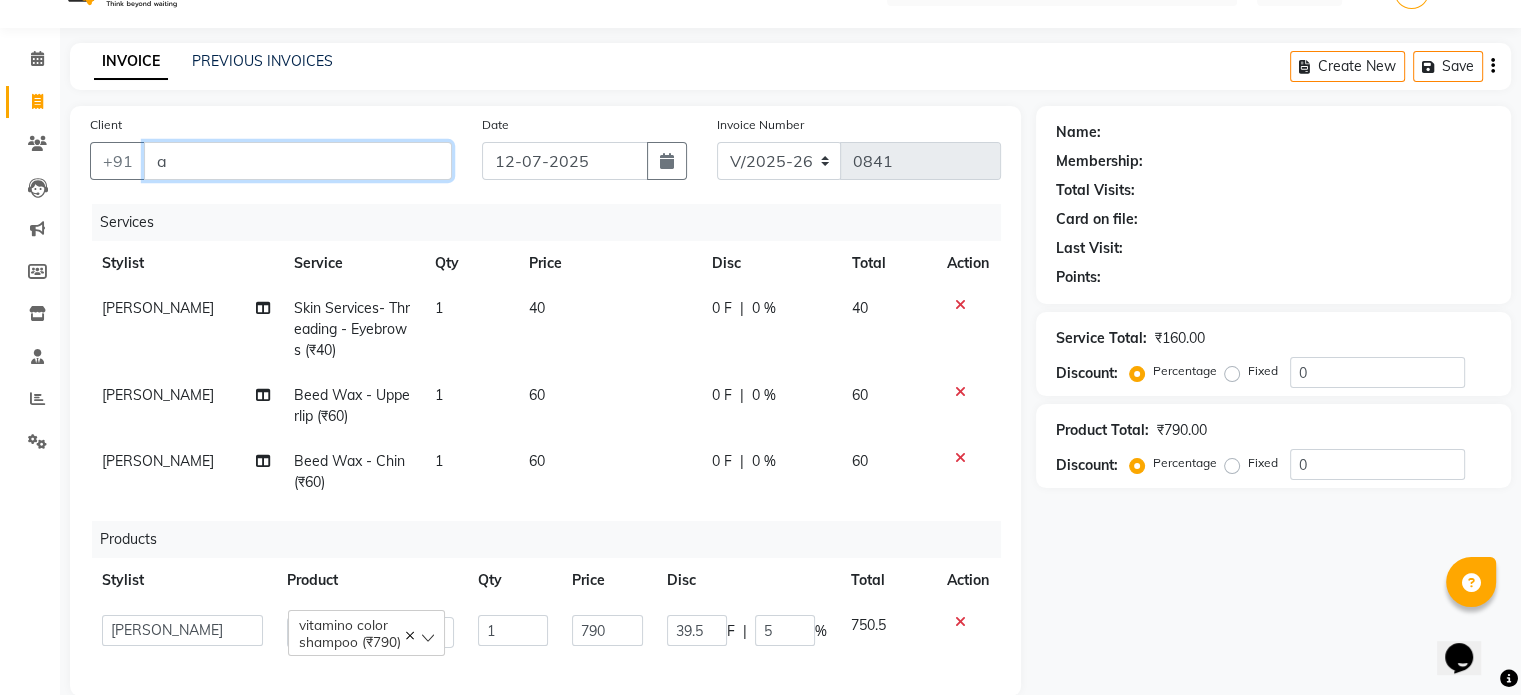 type on "0" 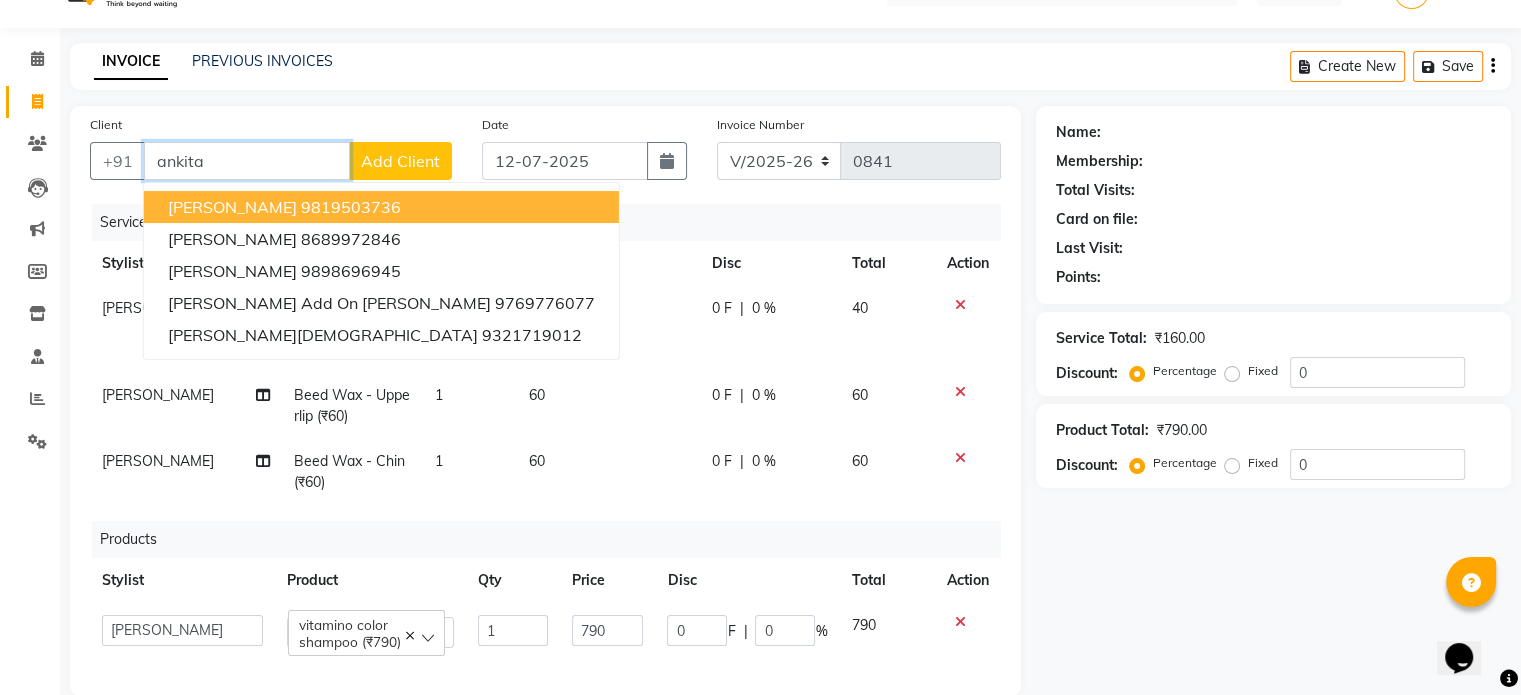 click on "ankita" at bounding box center (247, 161) 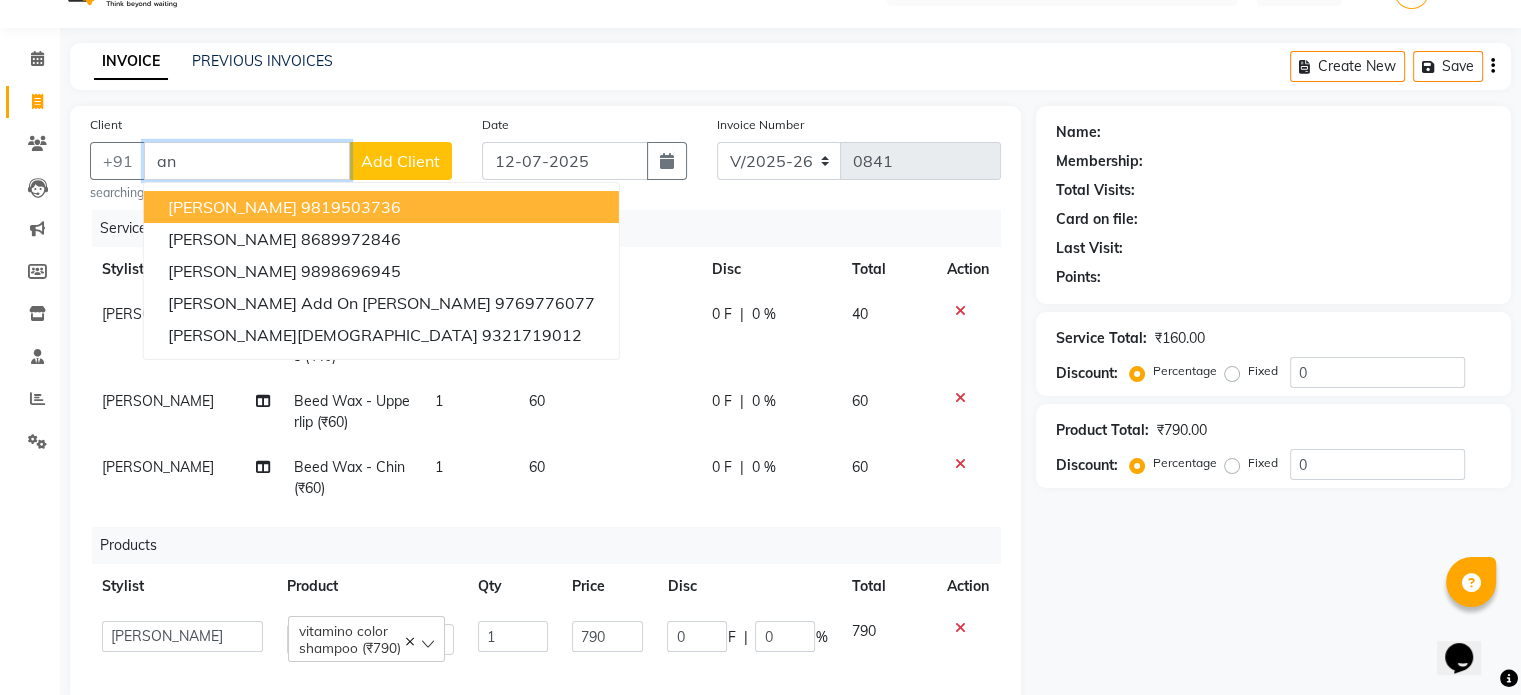 type on "a" 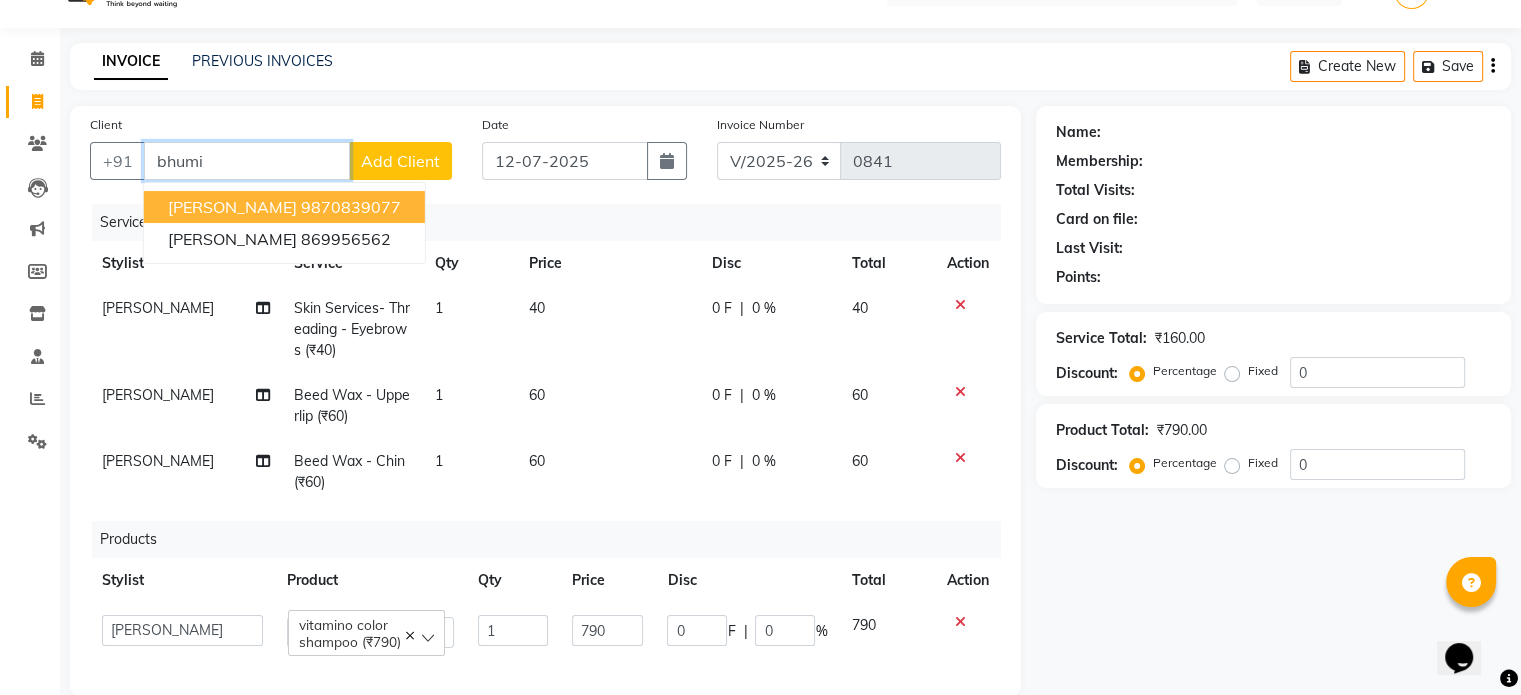 click on "[PERSON_NAME]" at bounding box center (232, 207) 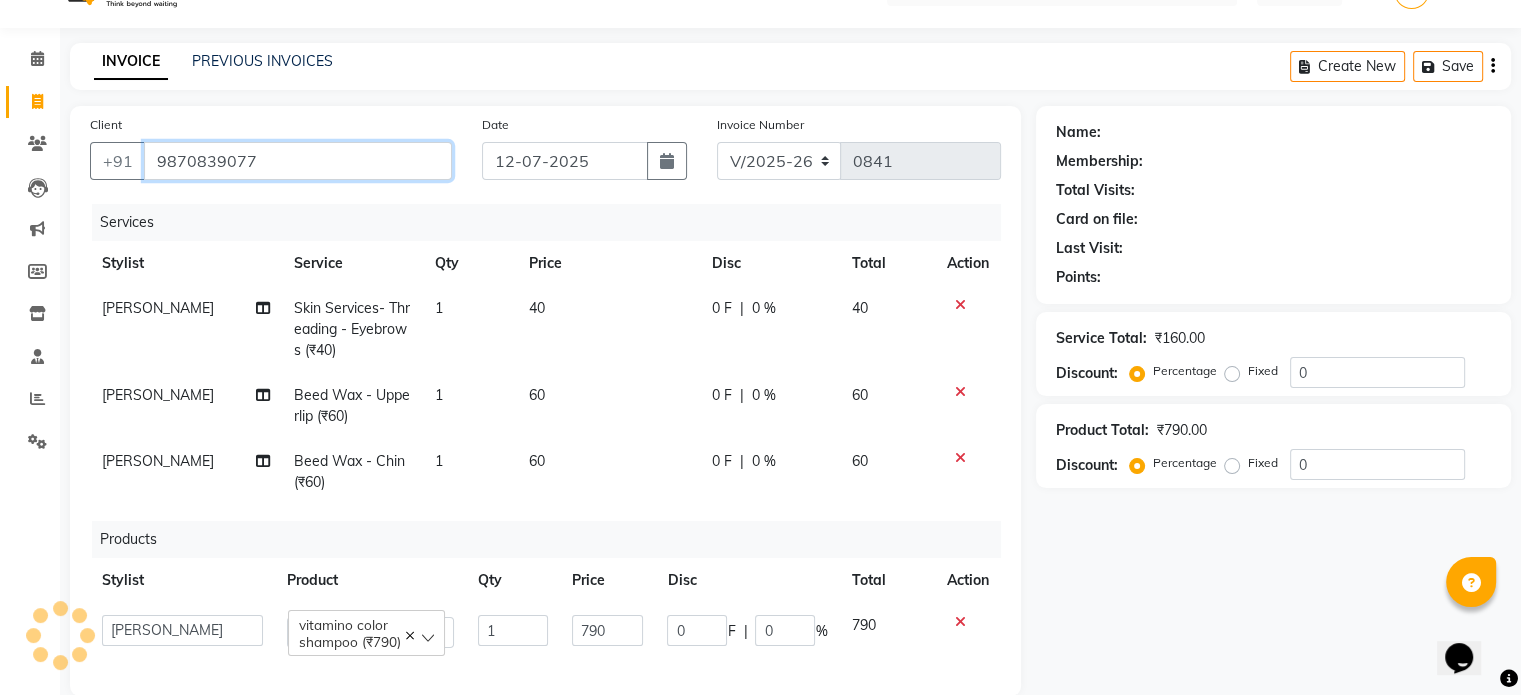 type on "9870839077" 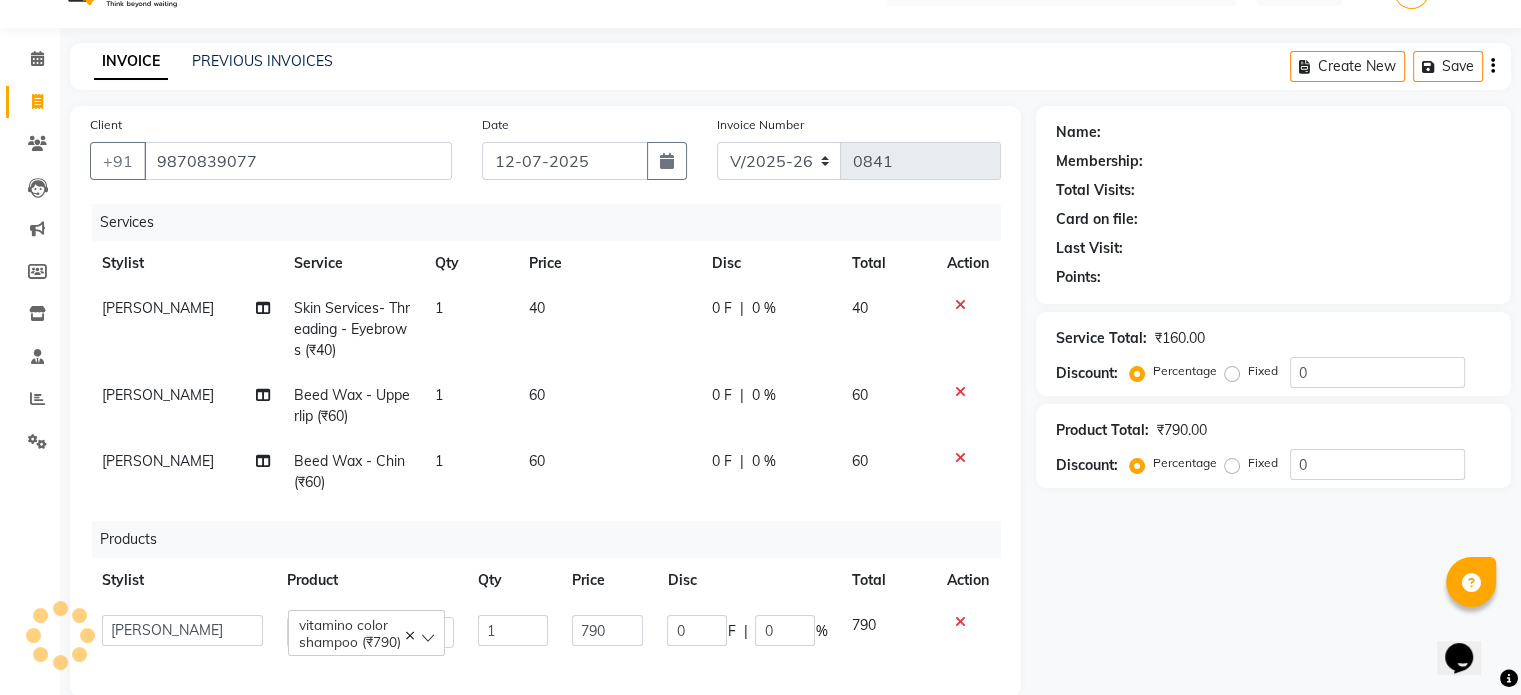 select on "1: Object" 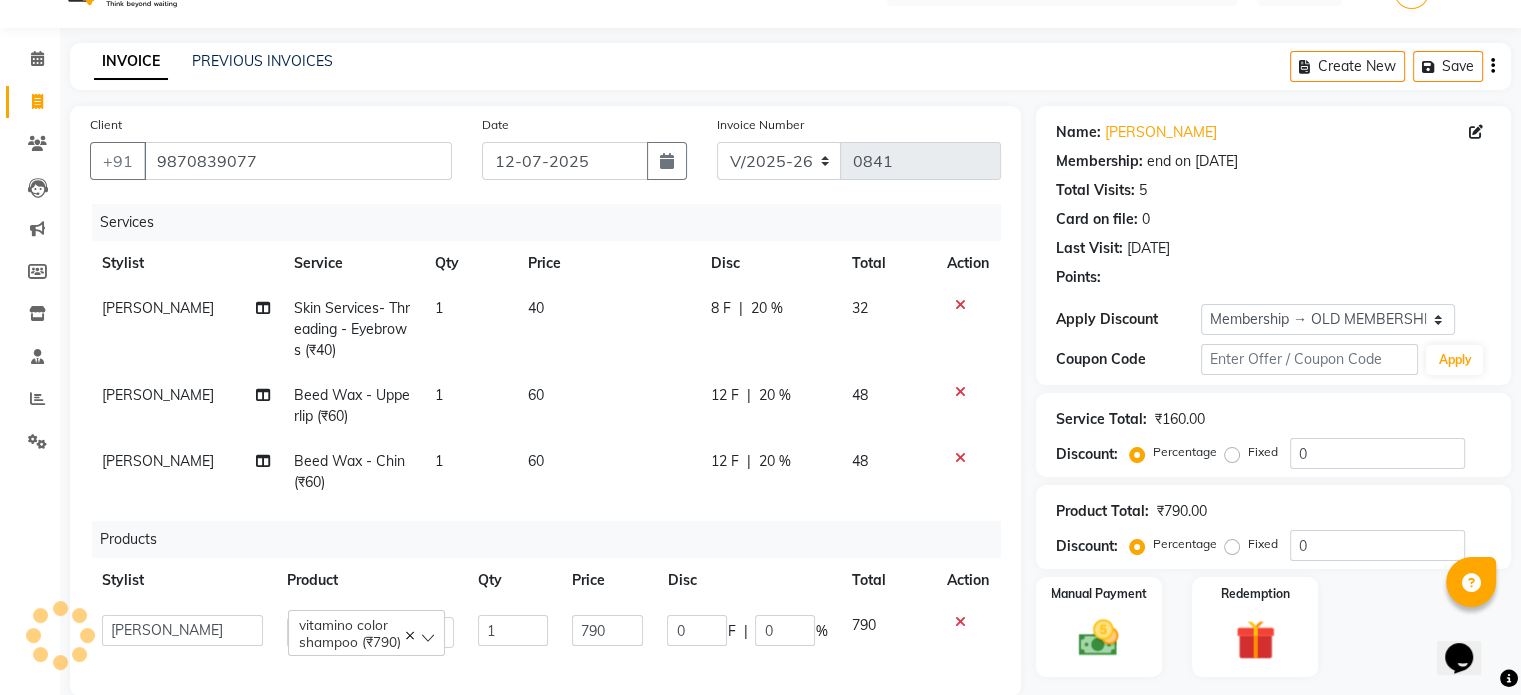 type on "20" 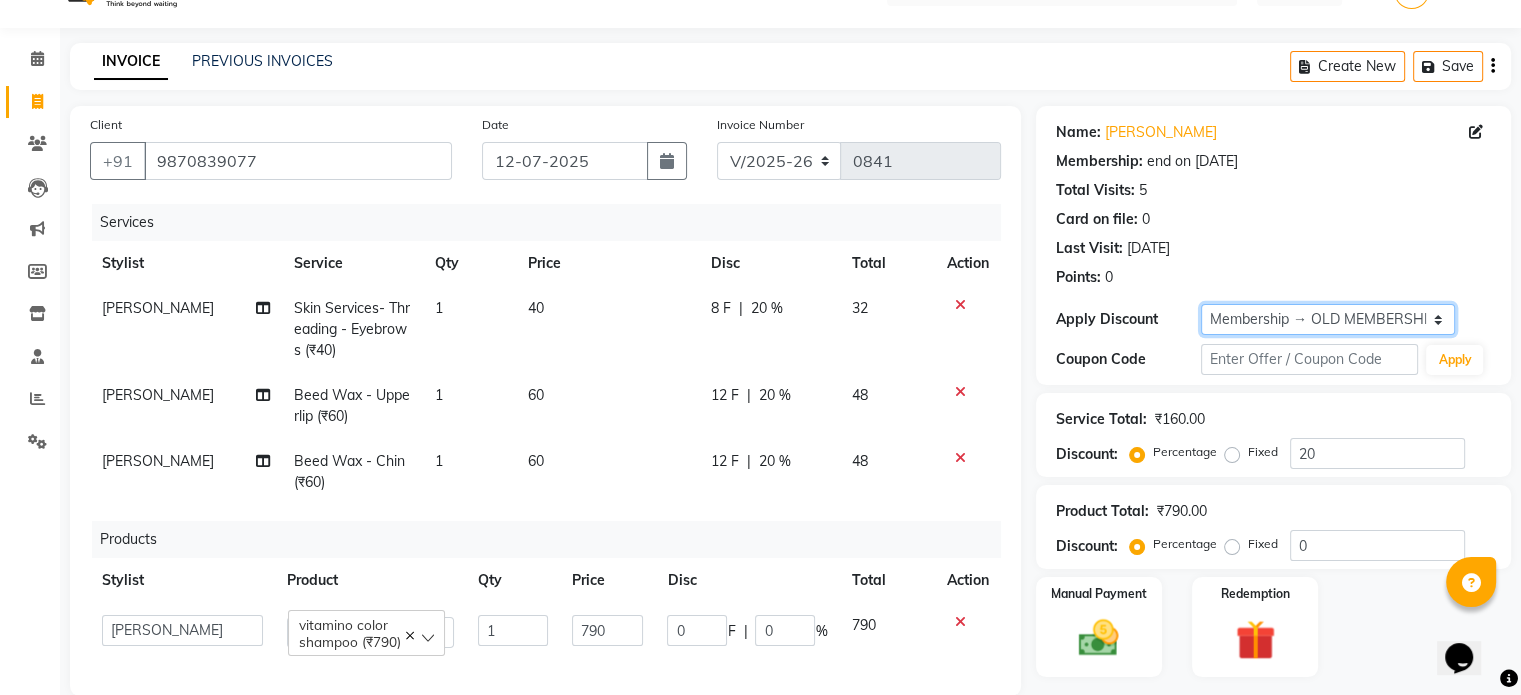 click on "Select Membership → OLD MEMBERSHIP" 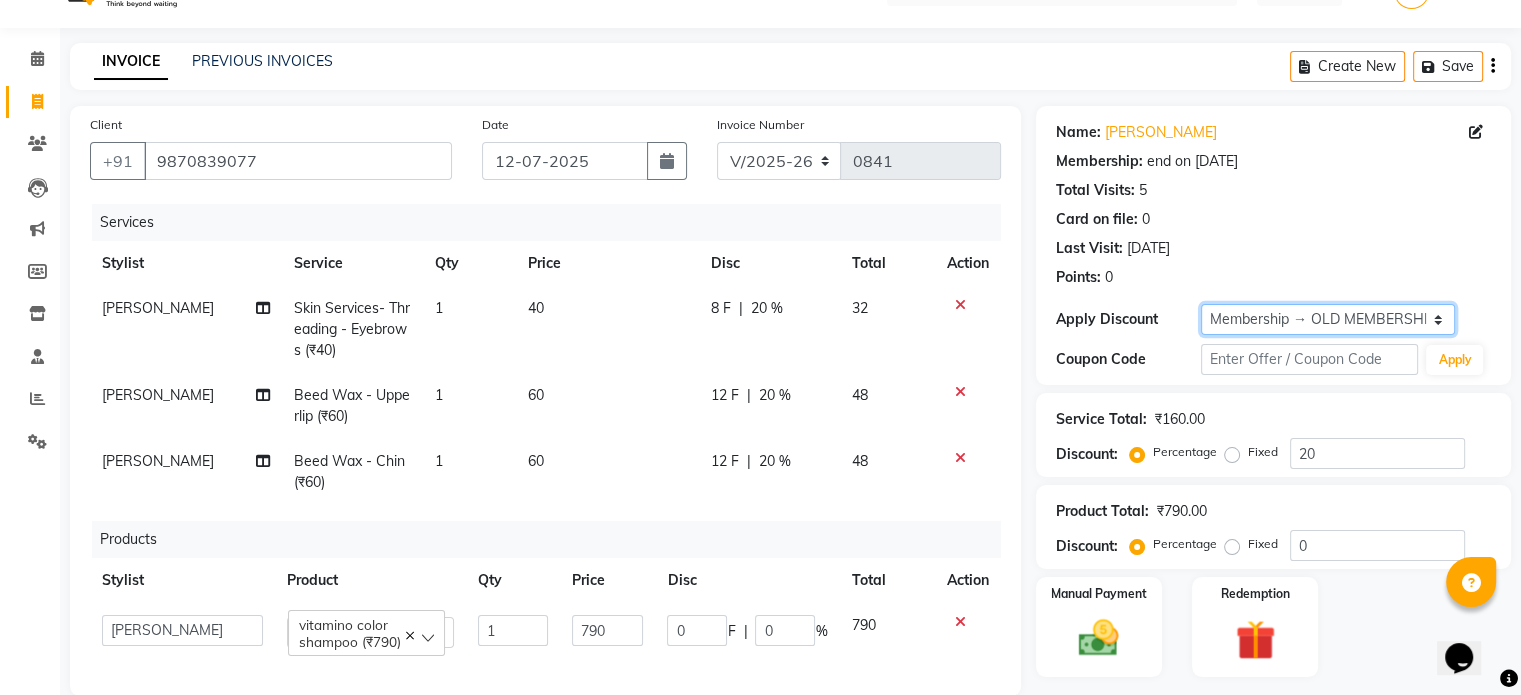 click on "Select Membership → OLD MEMBERSHIP" 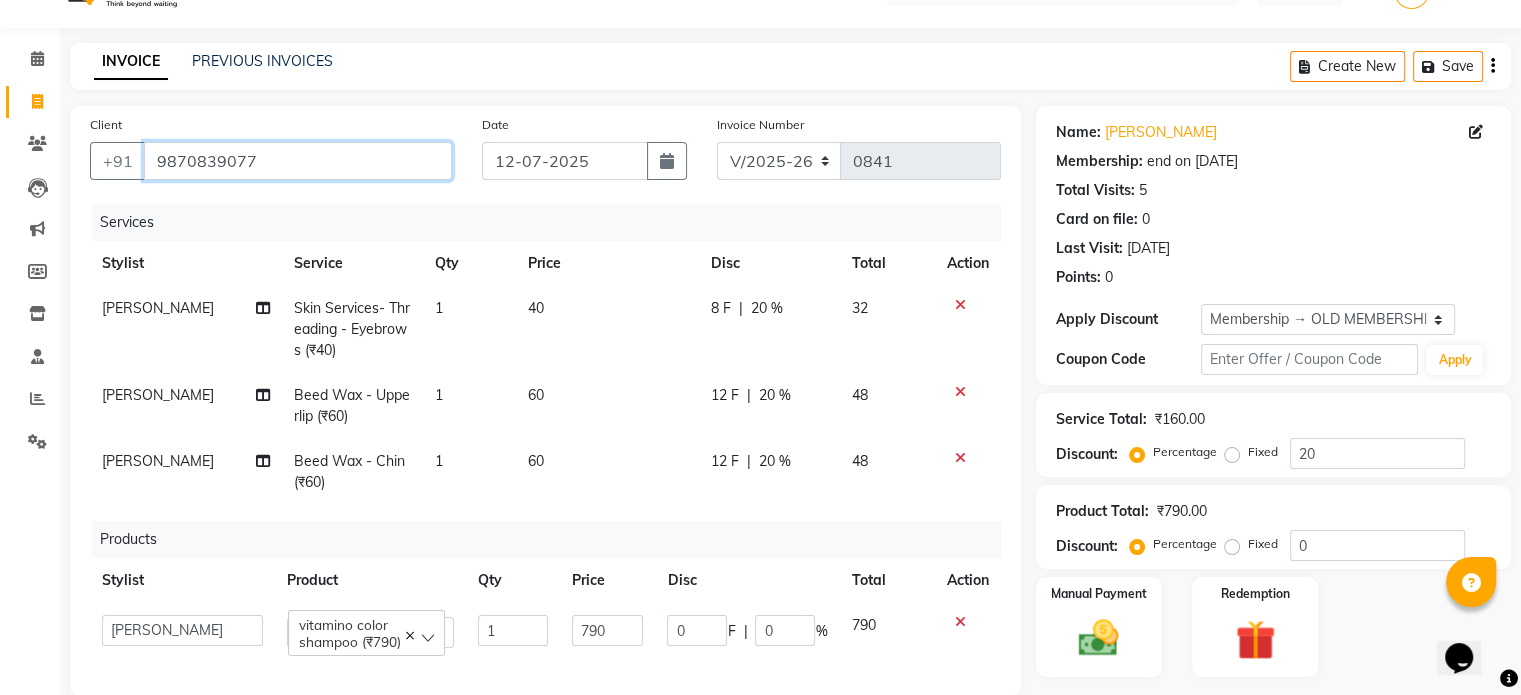 click on "9870839077" at bounding box center (298, 161) 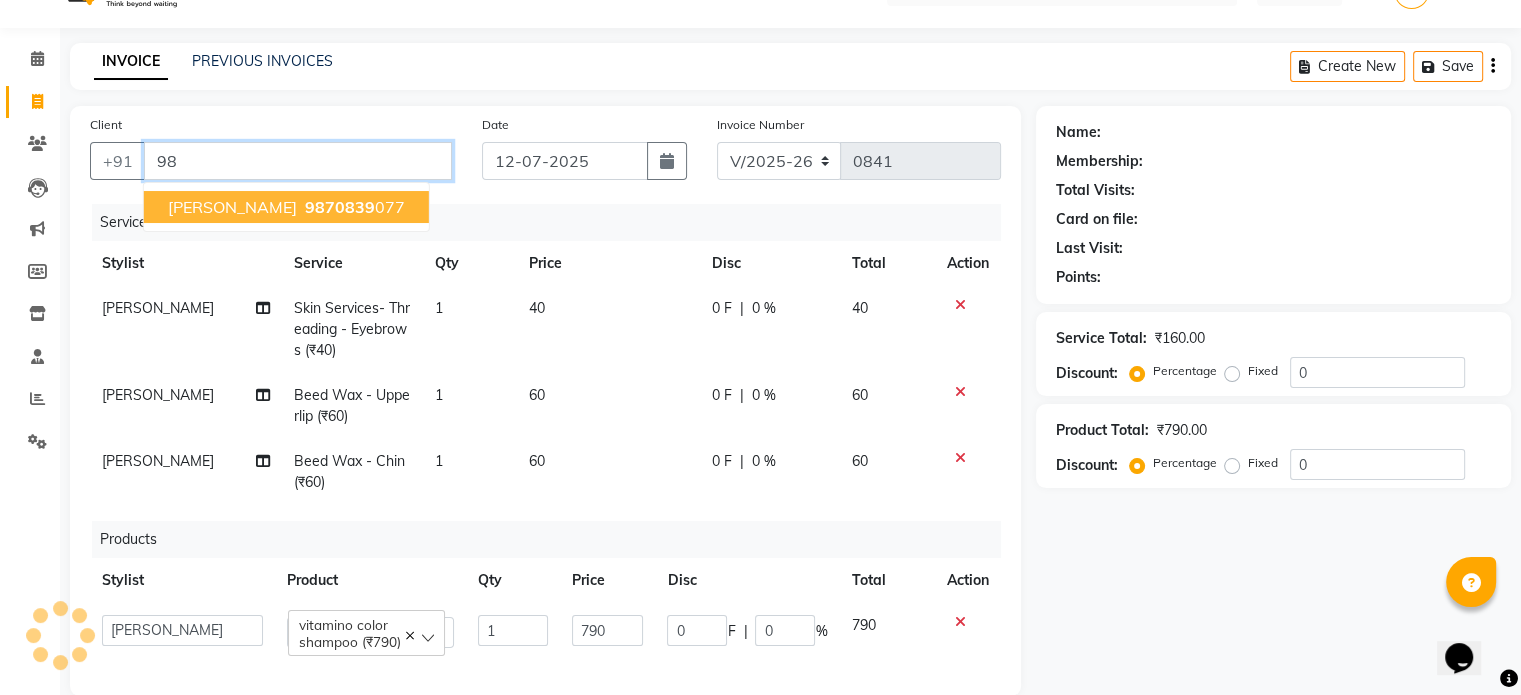 type on "9" 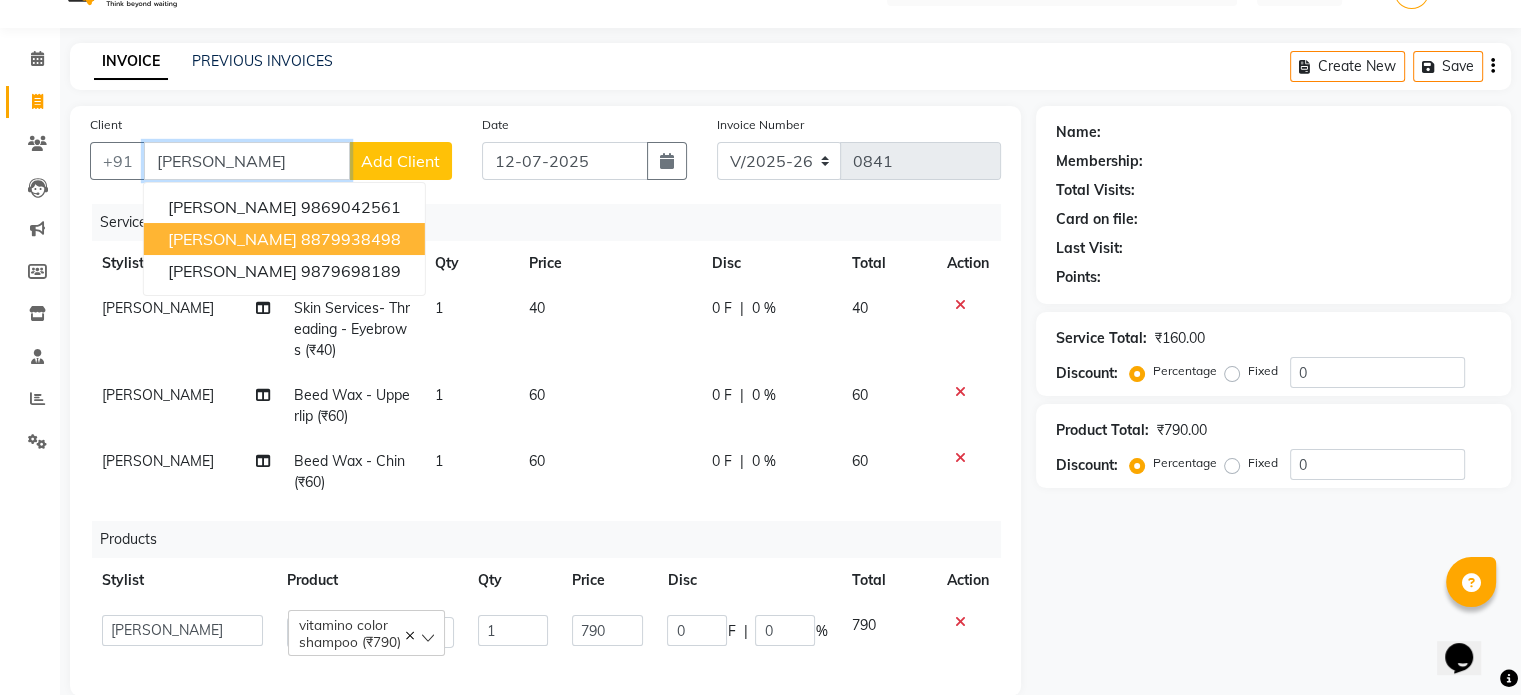 click on "[PERSON_NAME]" at bounding box center (232, 239) 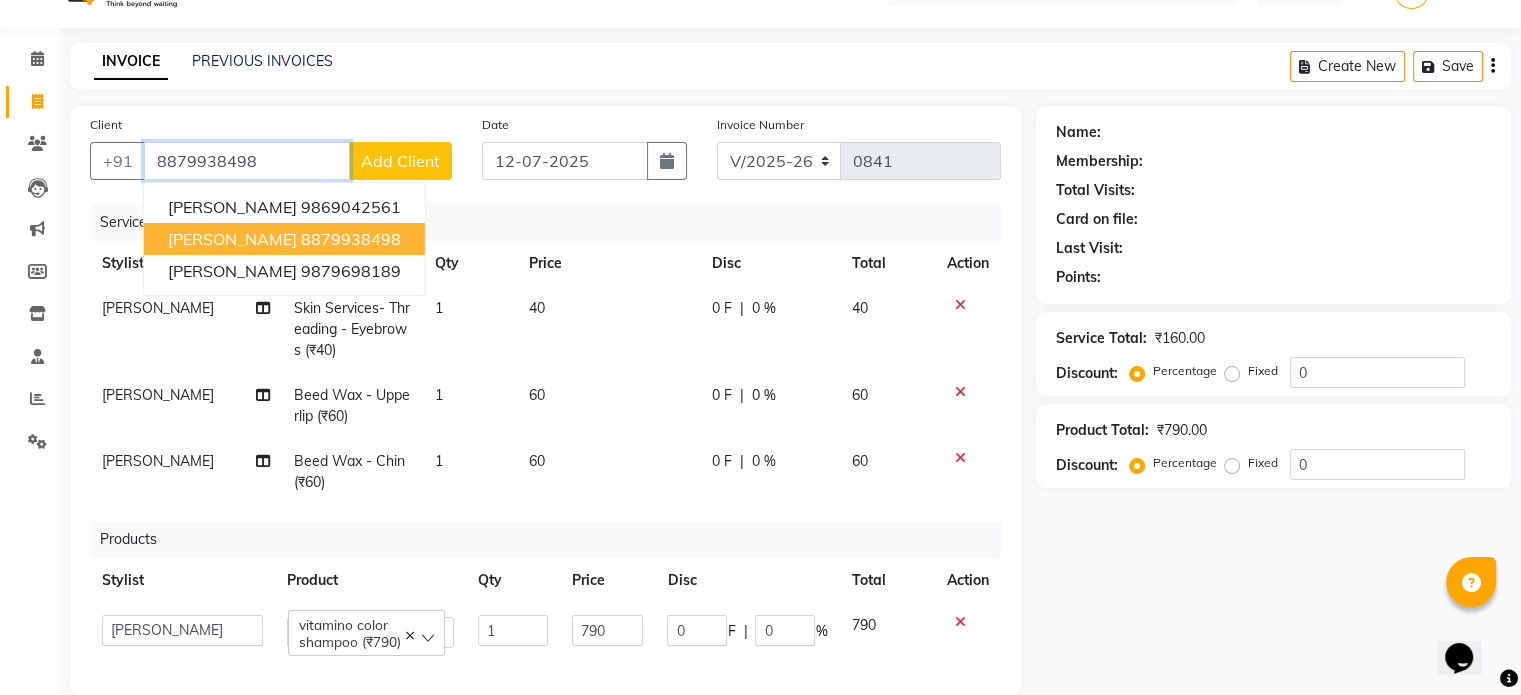 type on "8879938498" 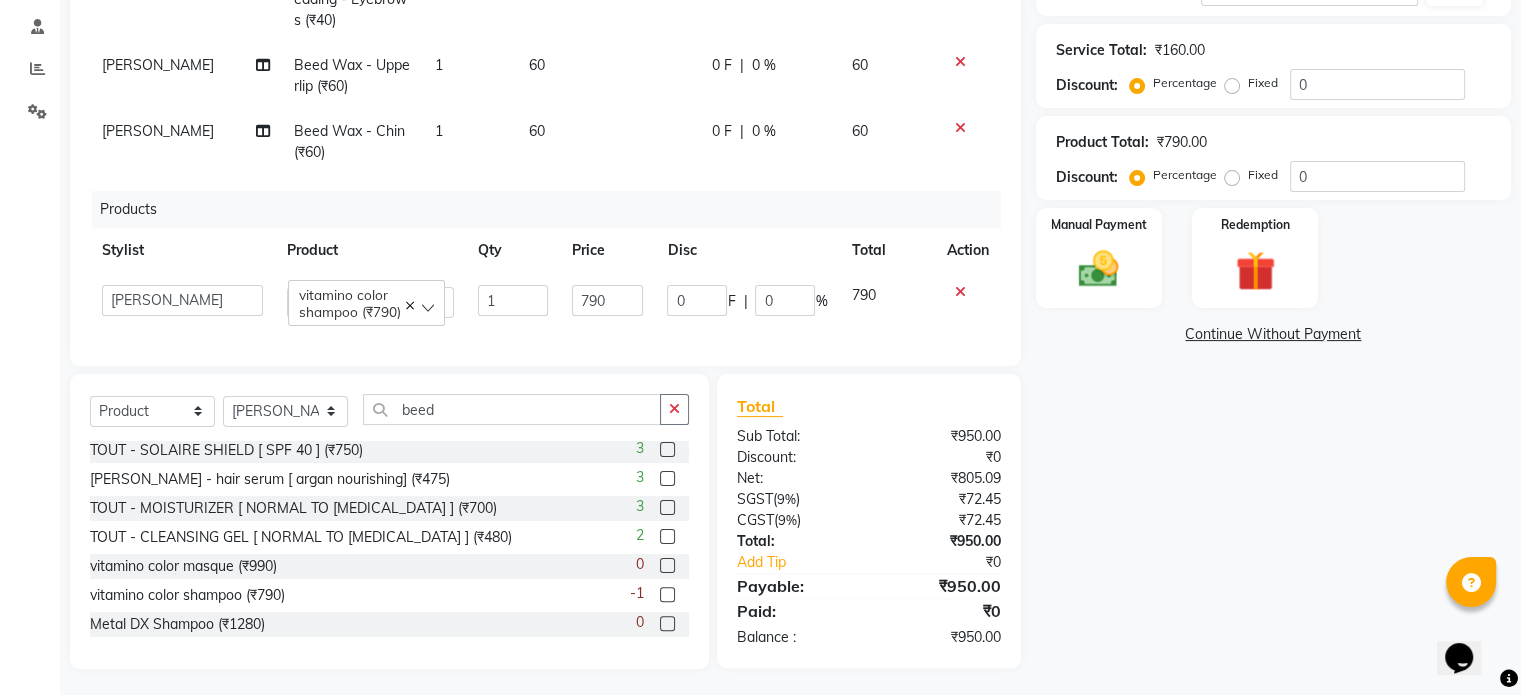 scroll, scrollTop: 396, scrollLeft: 0, axis: vertical 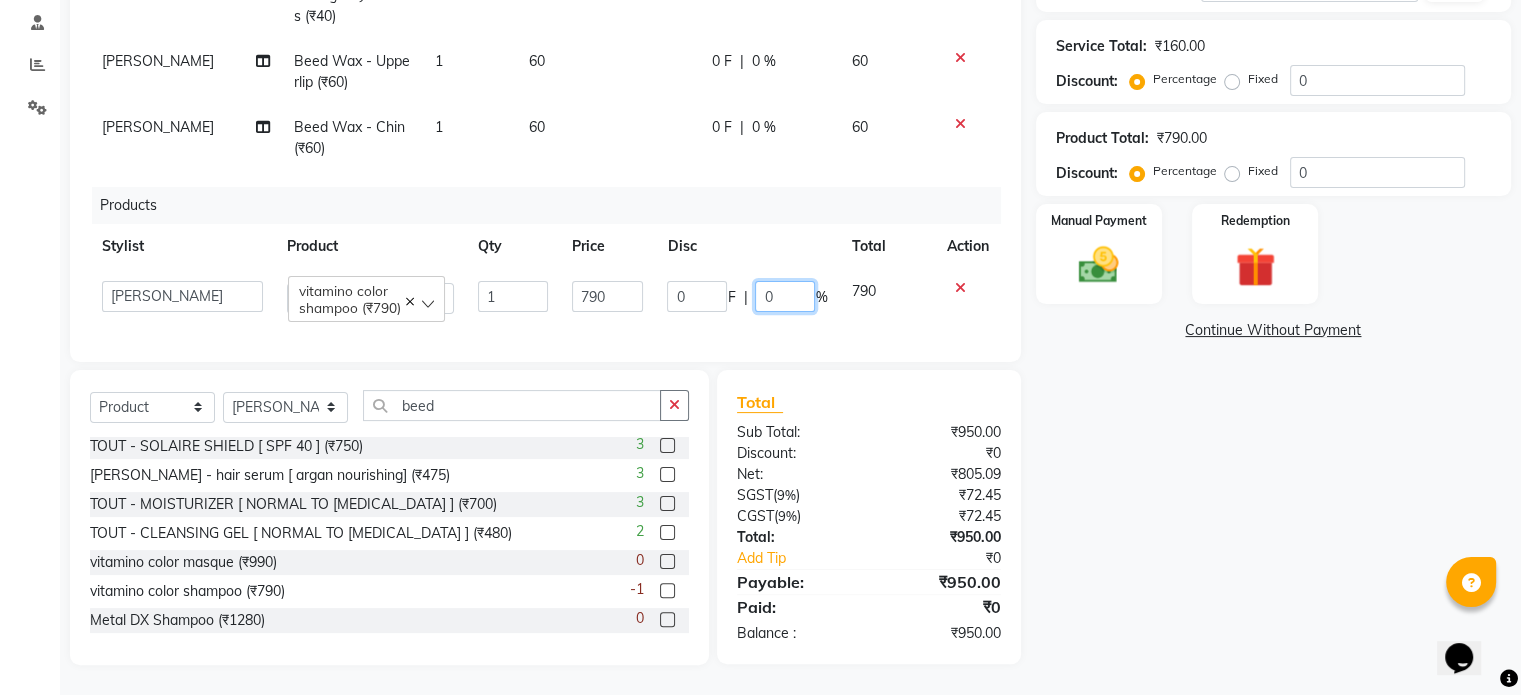 click on "0" 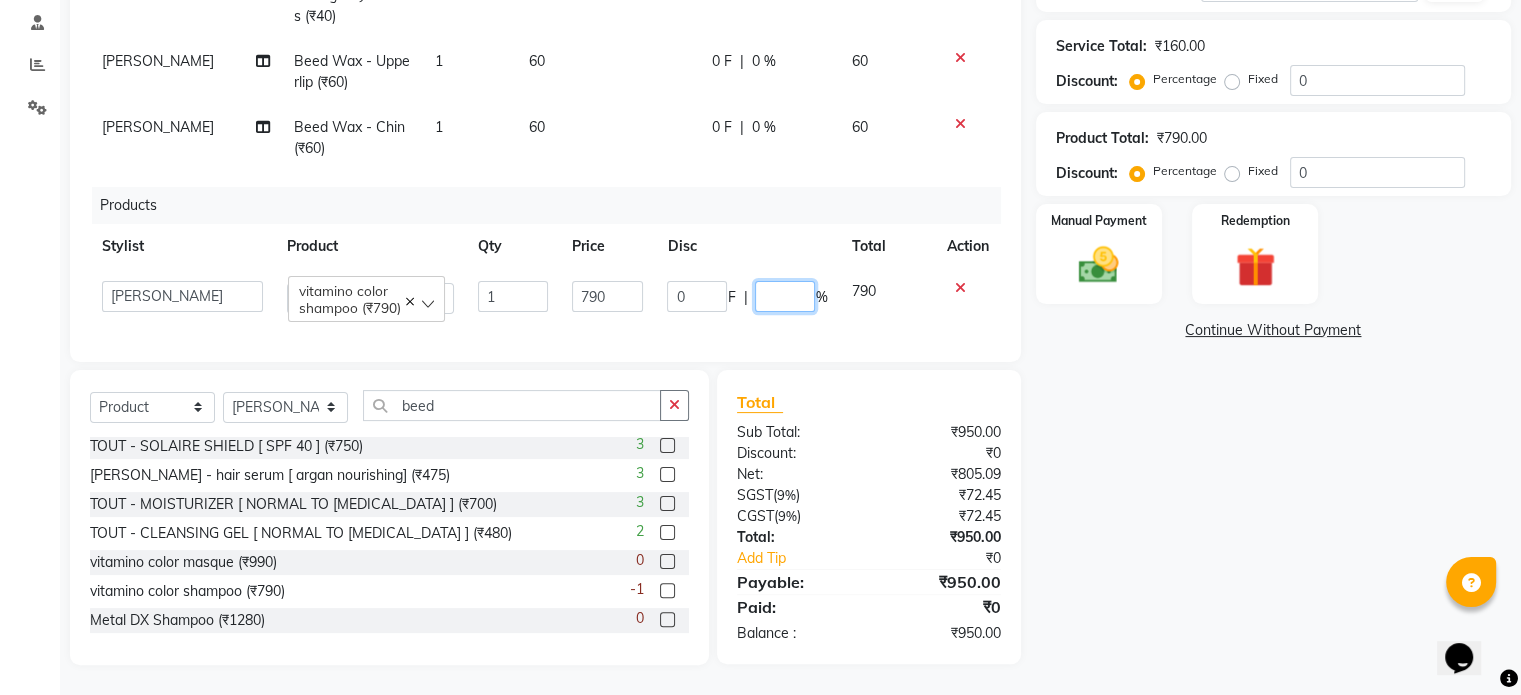 type on "5" 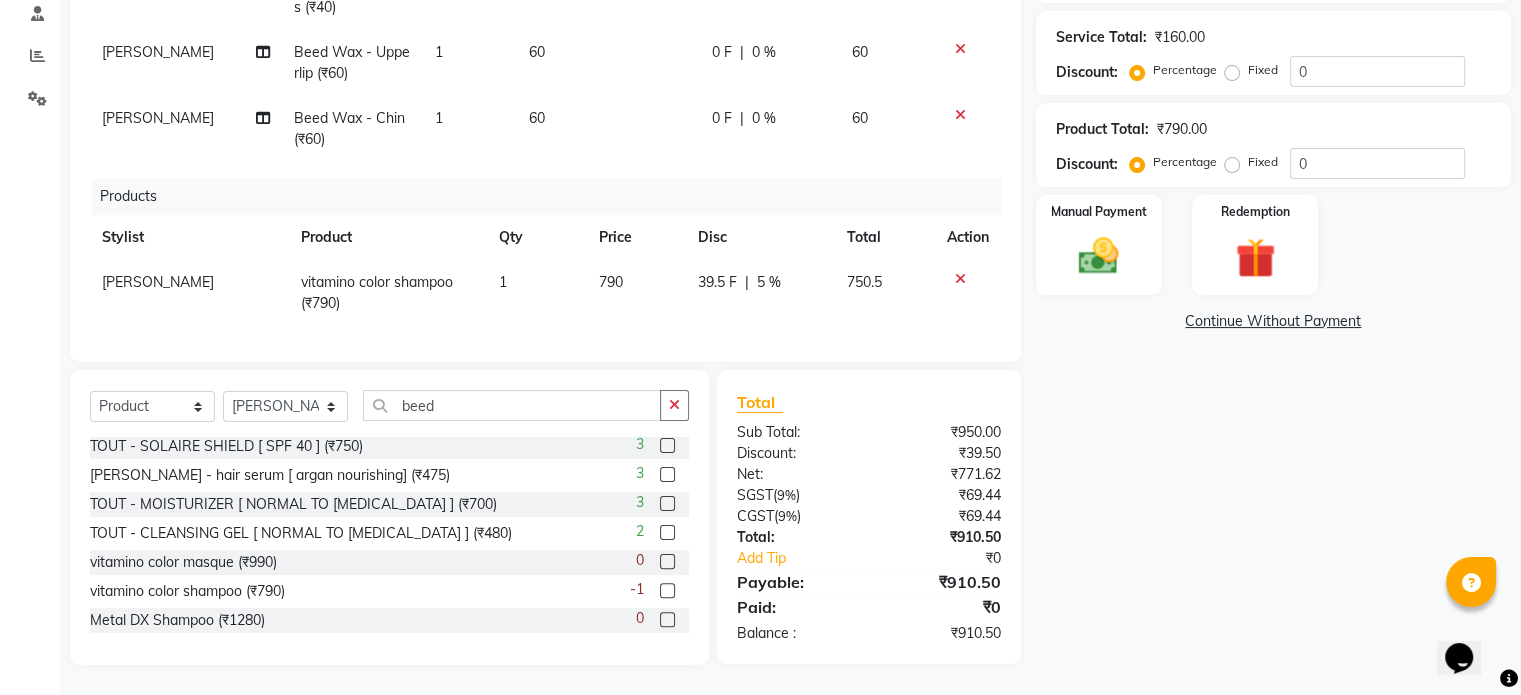 click on "39.5 F | 5 %" 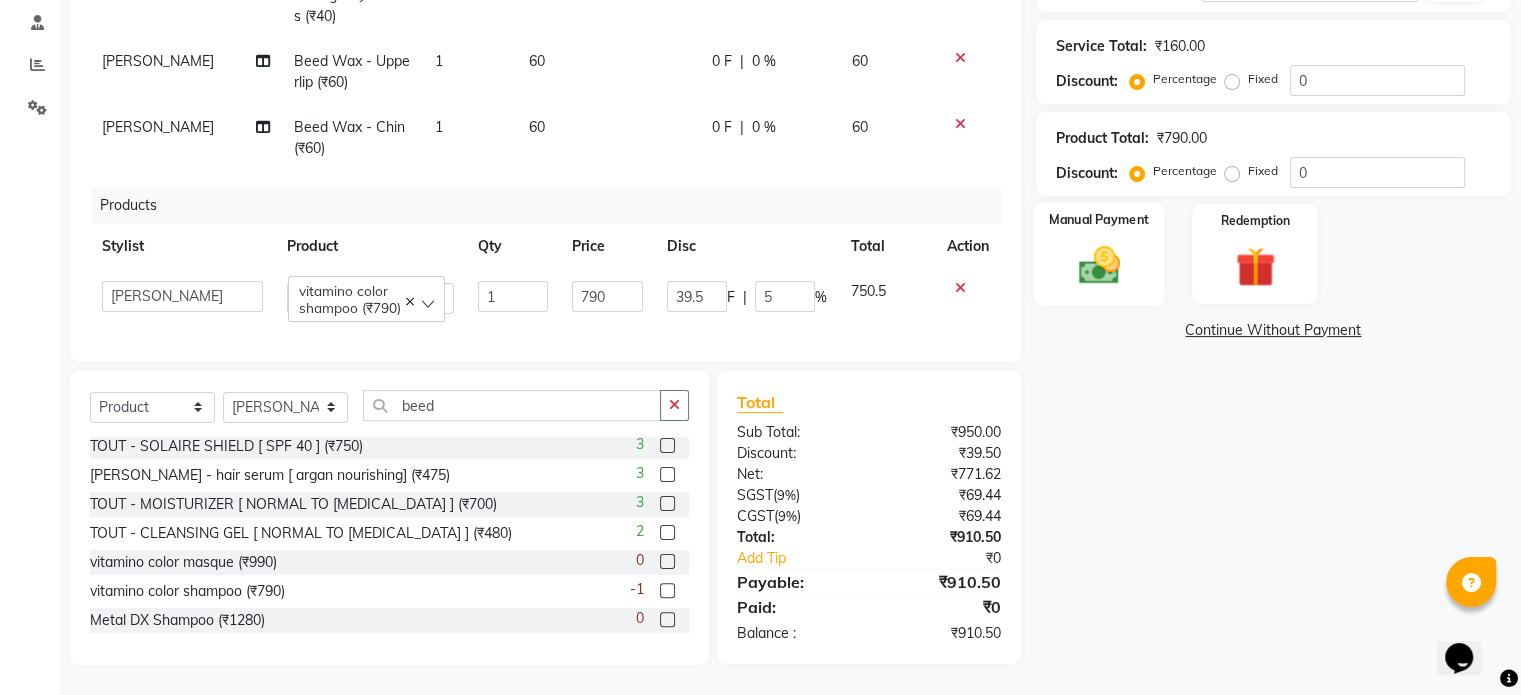 click 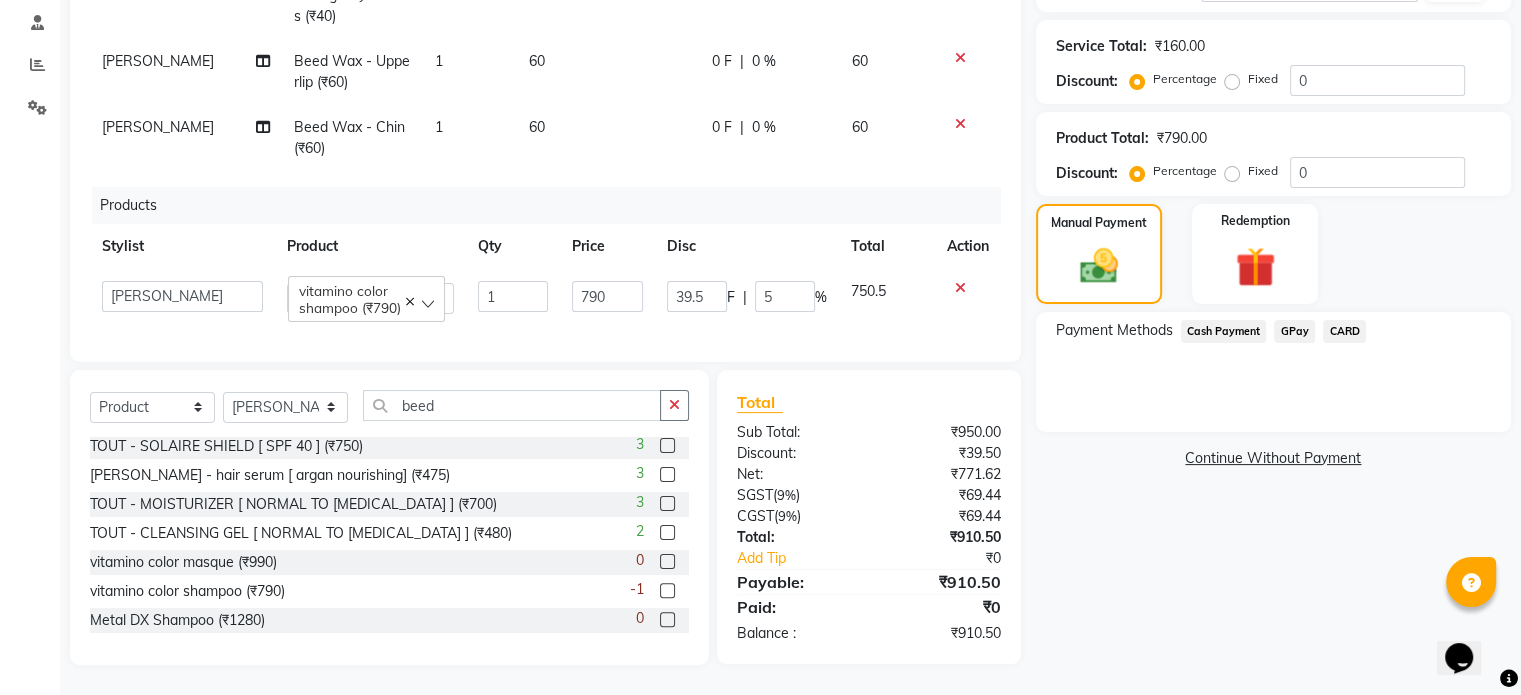 click on "Cash Payment" 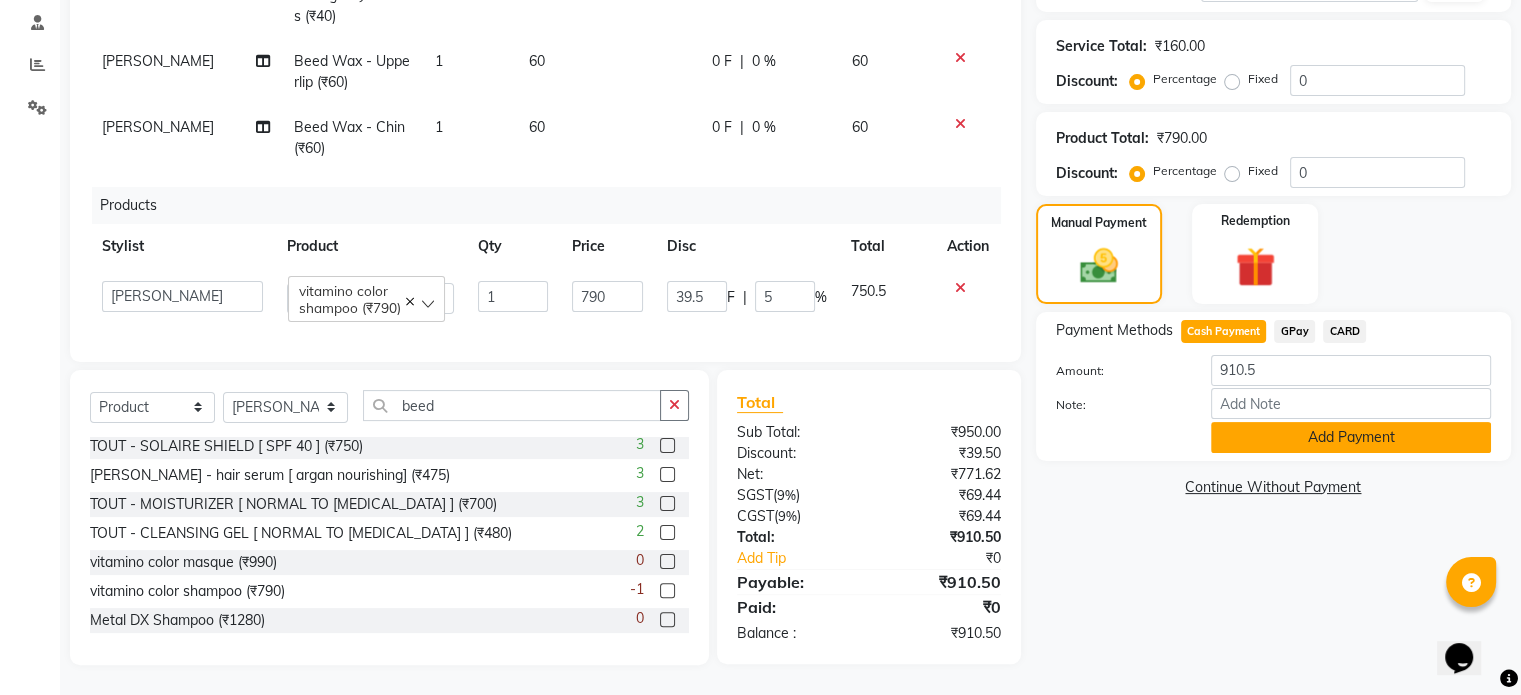 click on "Add Payment" 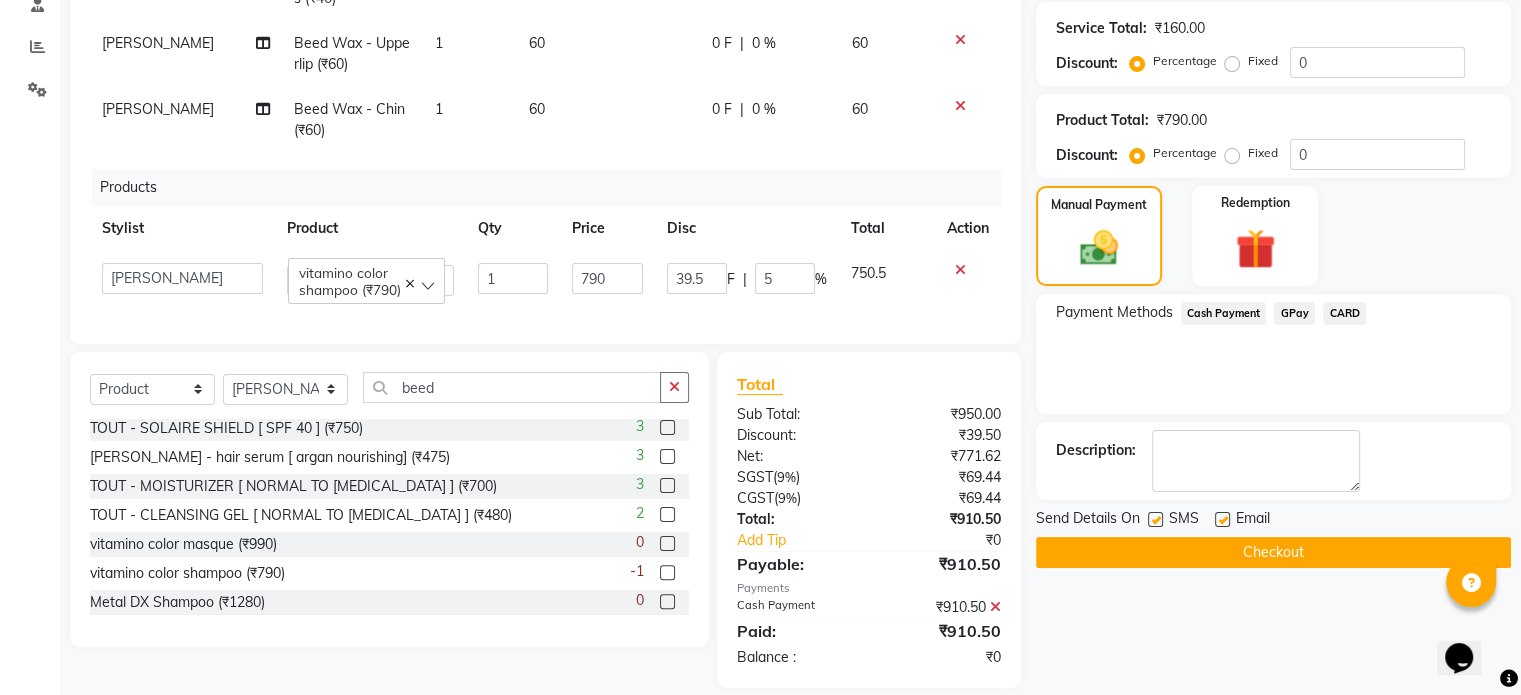click on "Checkout" 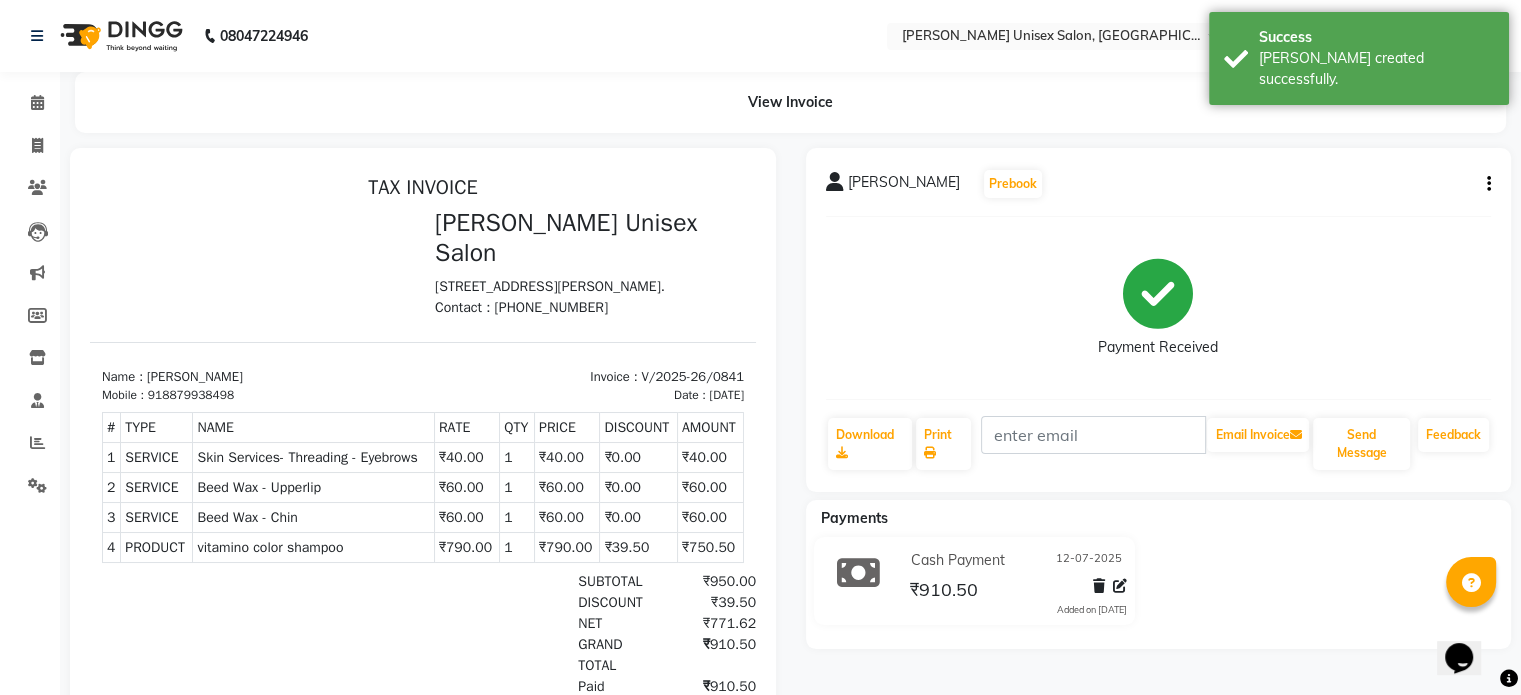 scroll, scrollTop: 0, scrollLeft: 0, axis: both 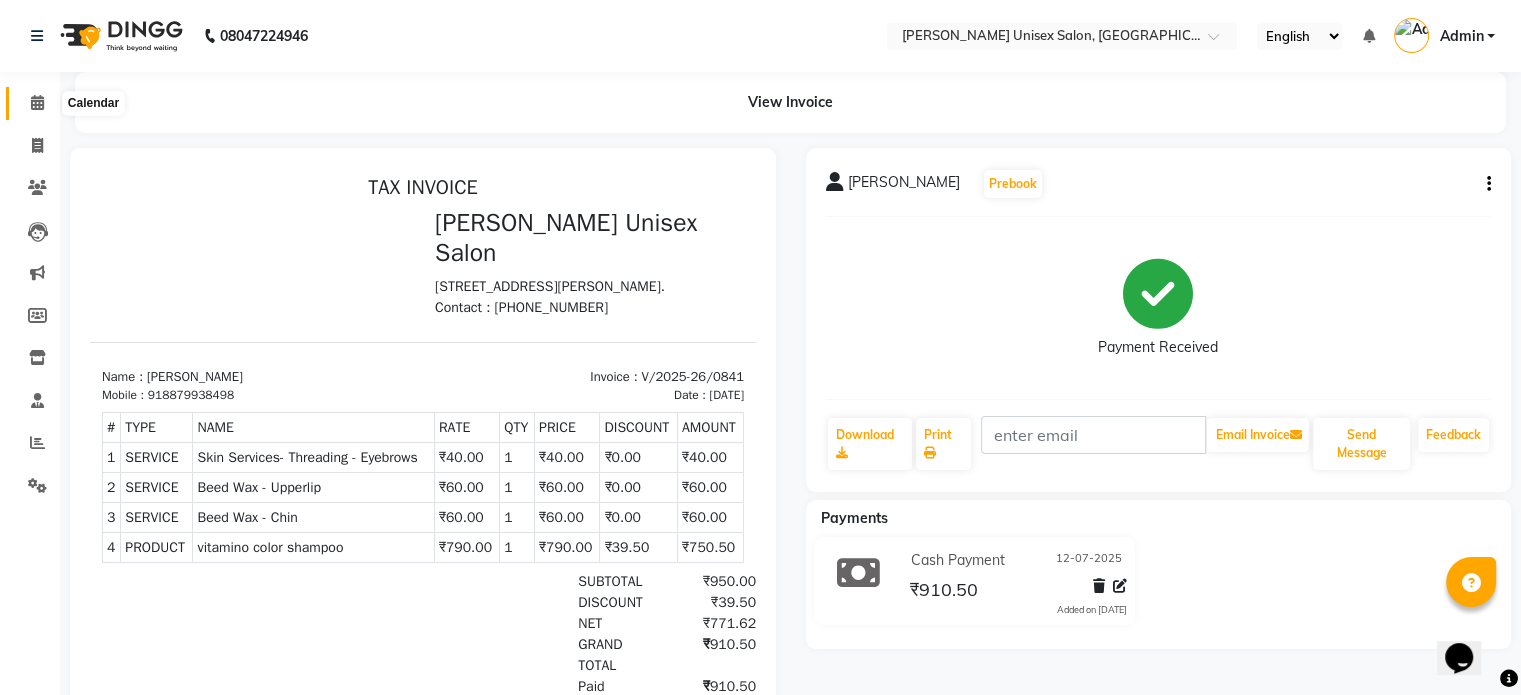 click 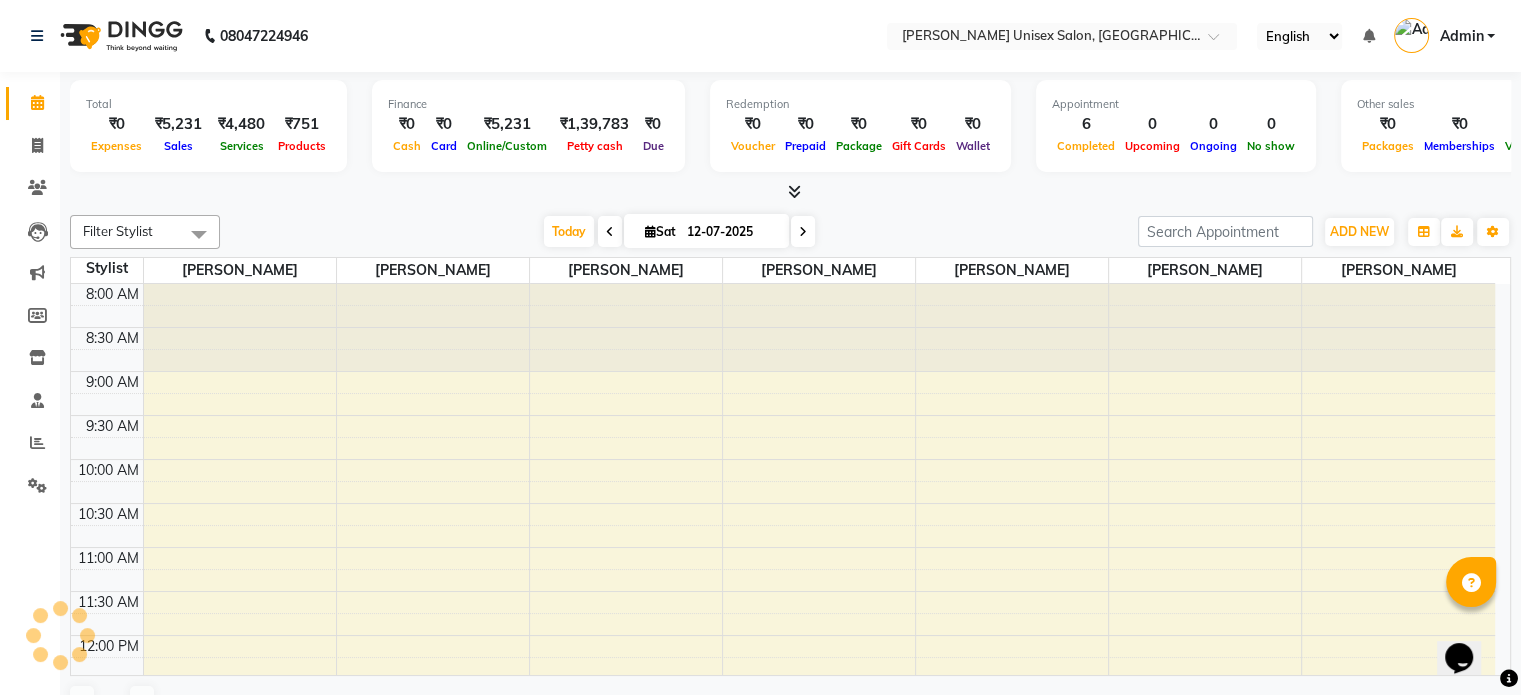 scroll, scrollTop: 0, scrollLeft: 0, axis: both 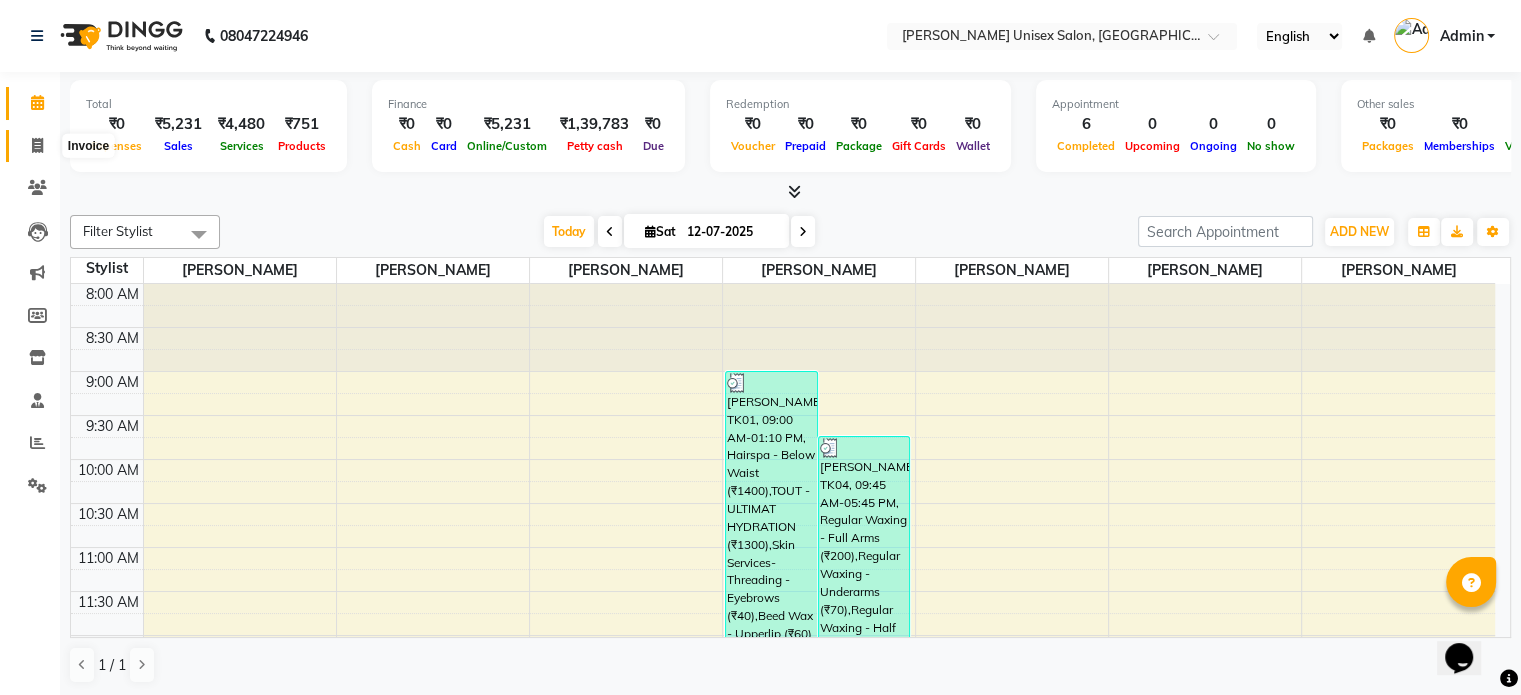click 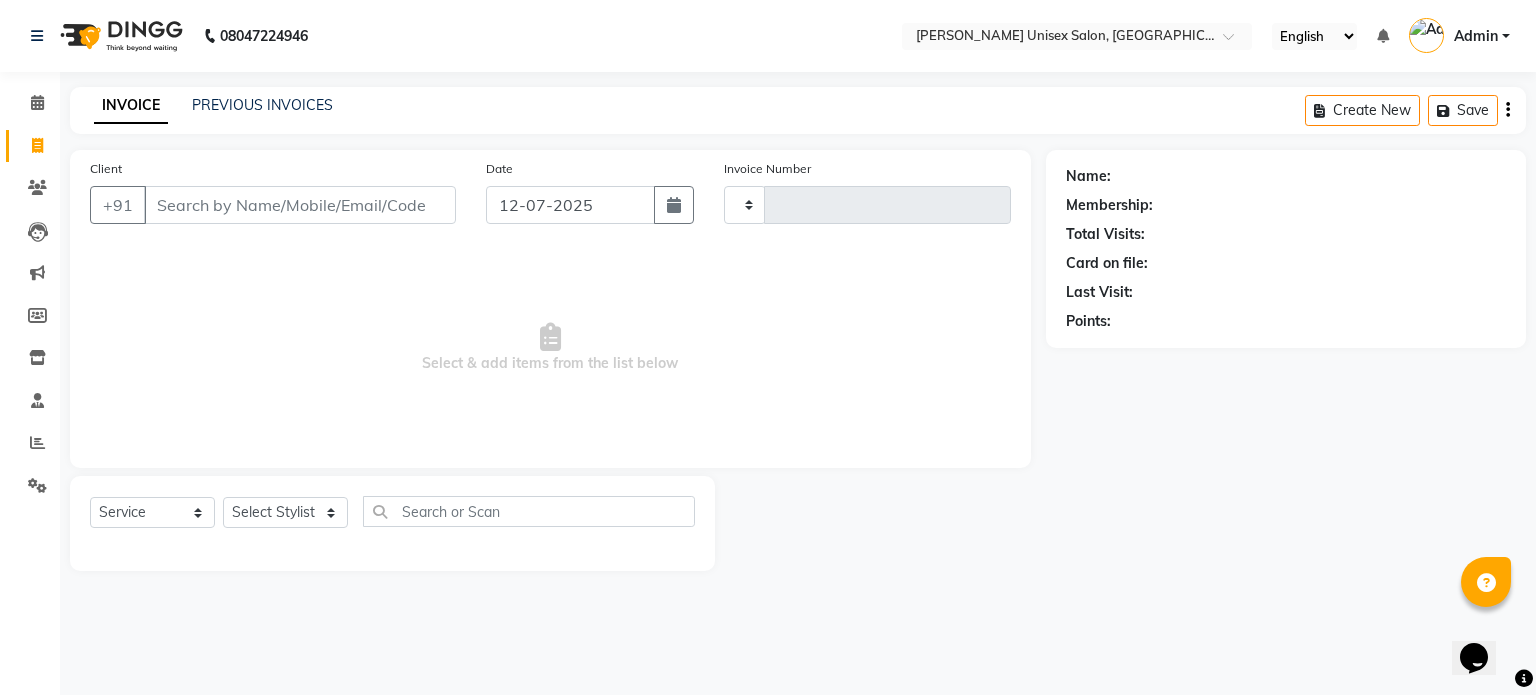 type on "0842" 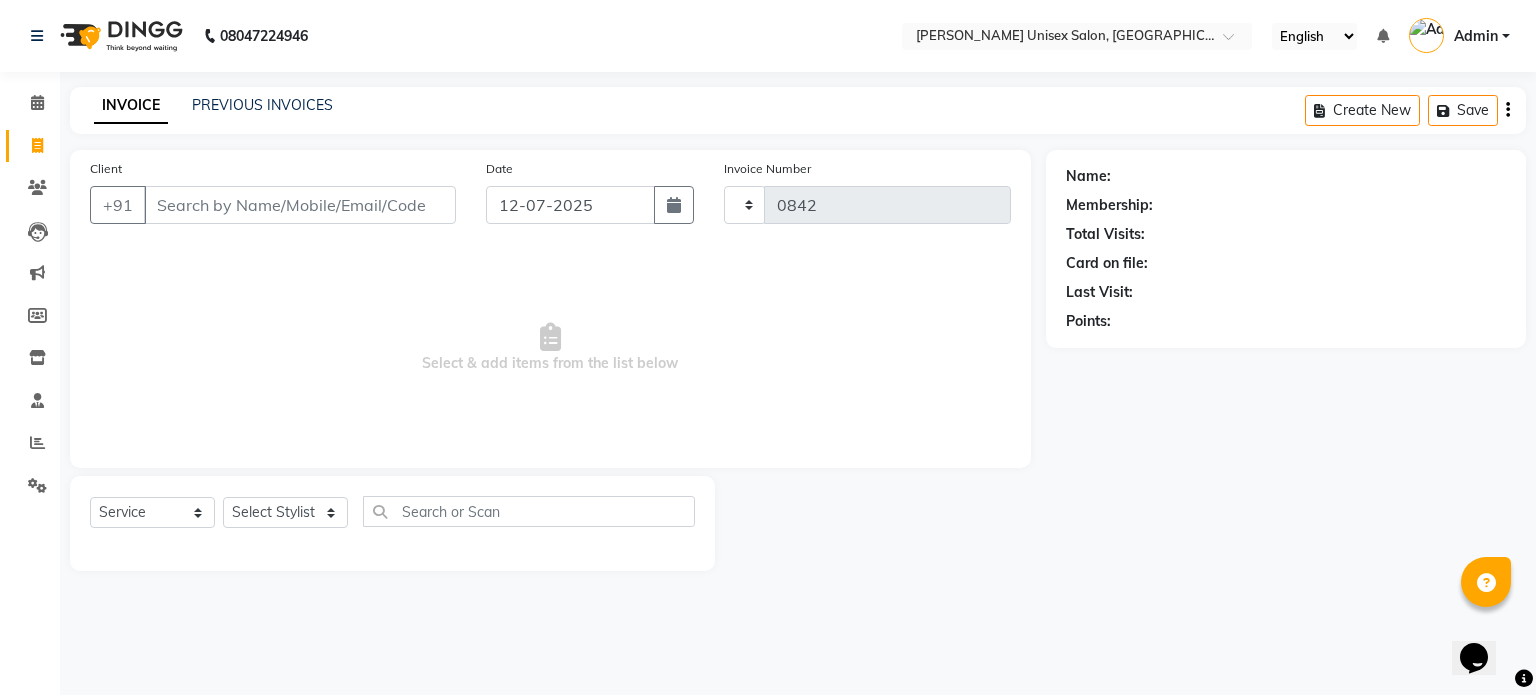 select on "7372" 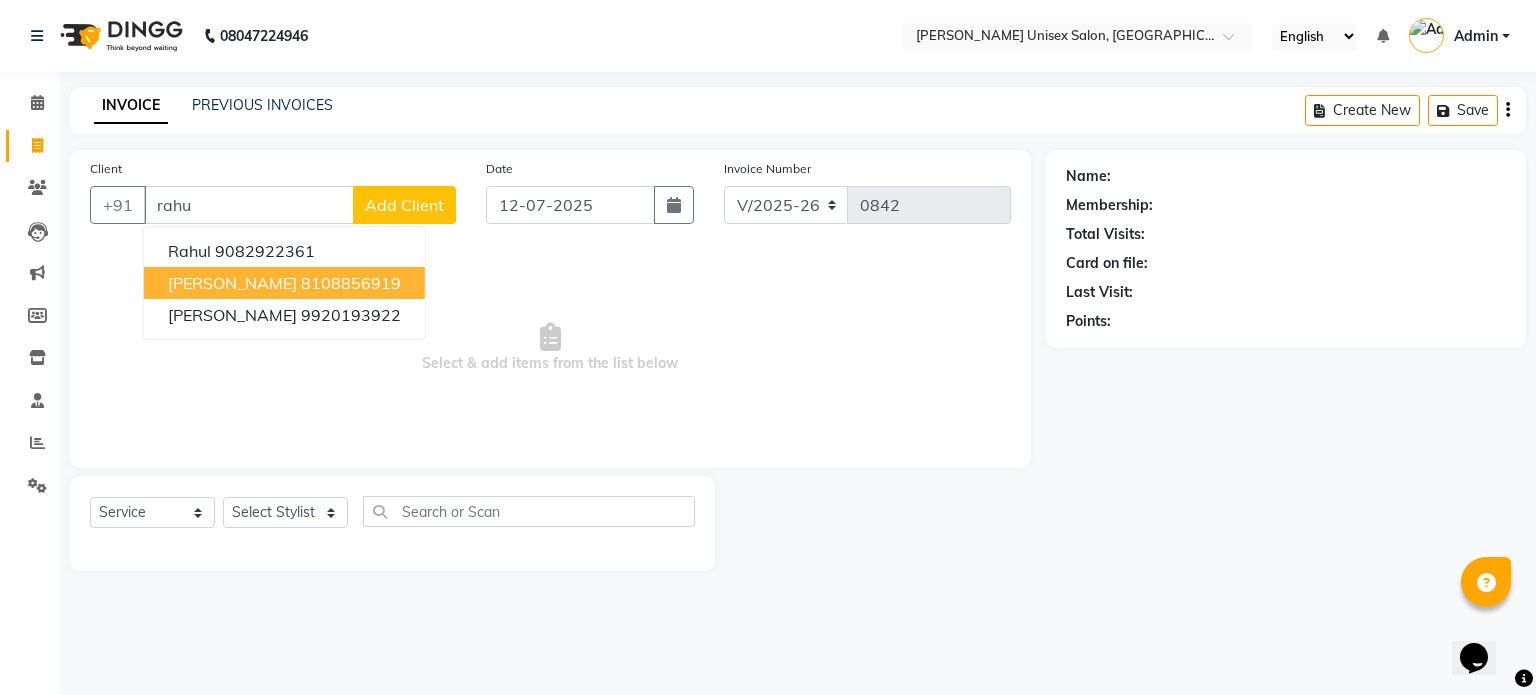 click on "[PERSON_NAME]" at bounding box center [232, 283] 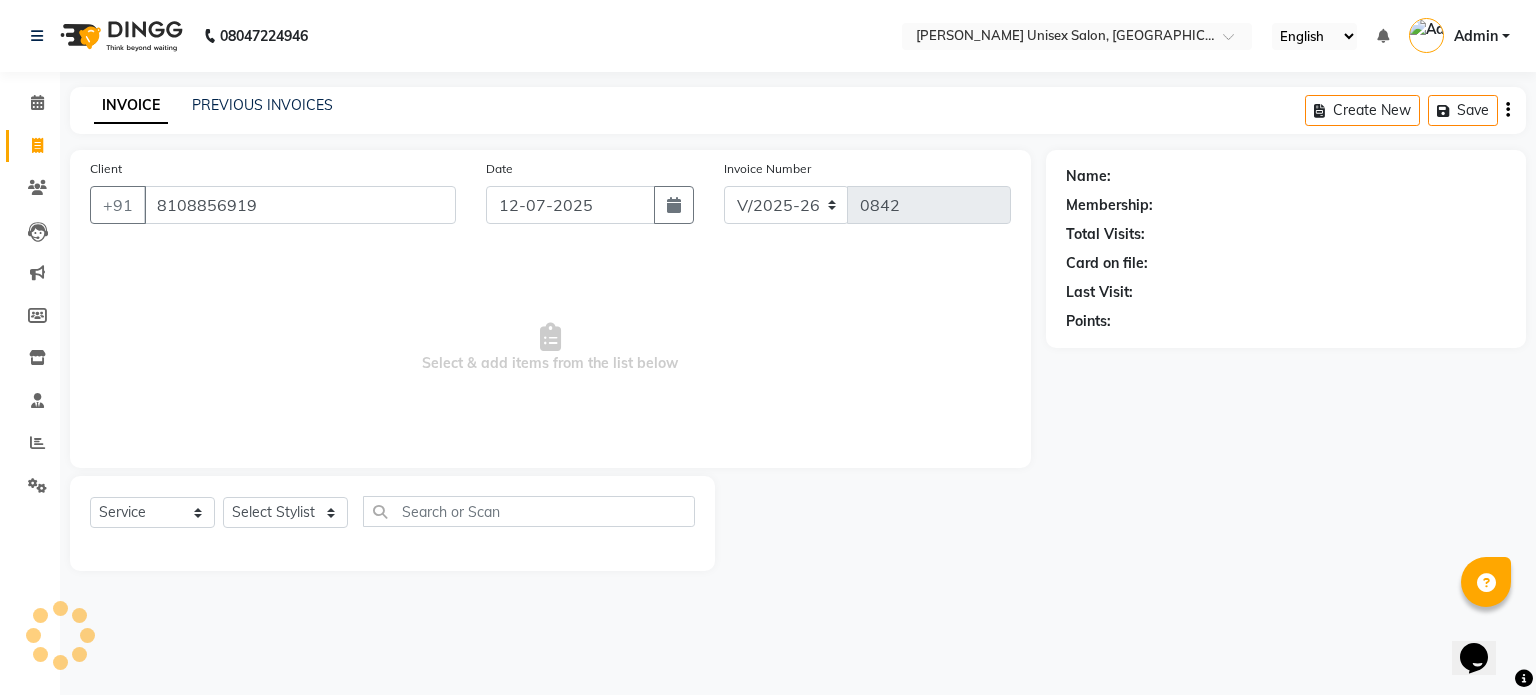 type on "8108856919" 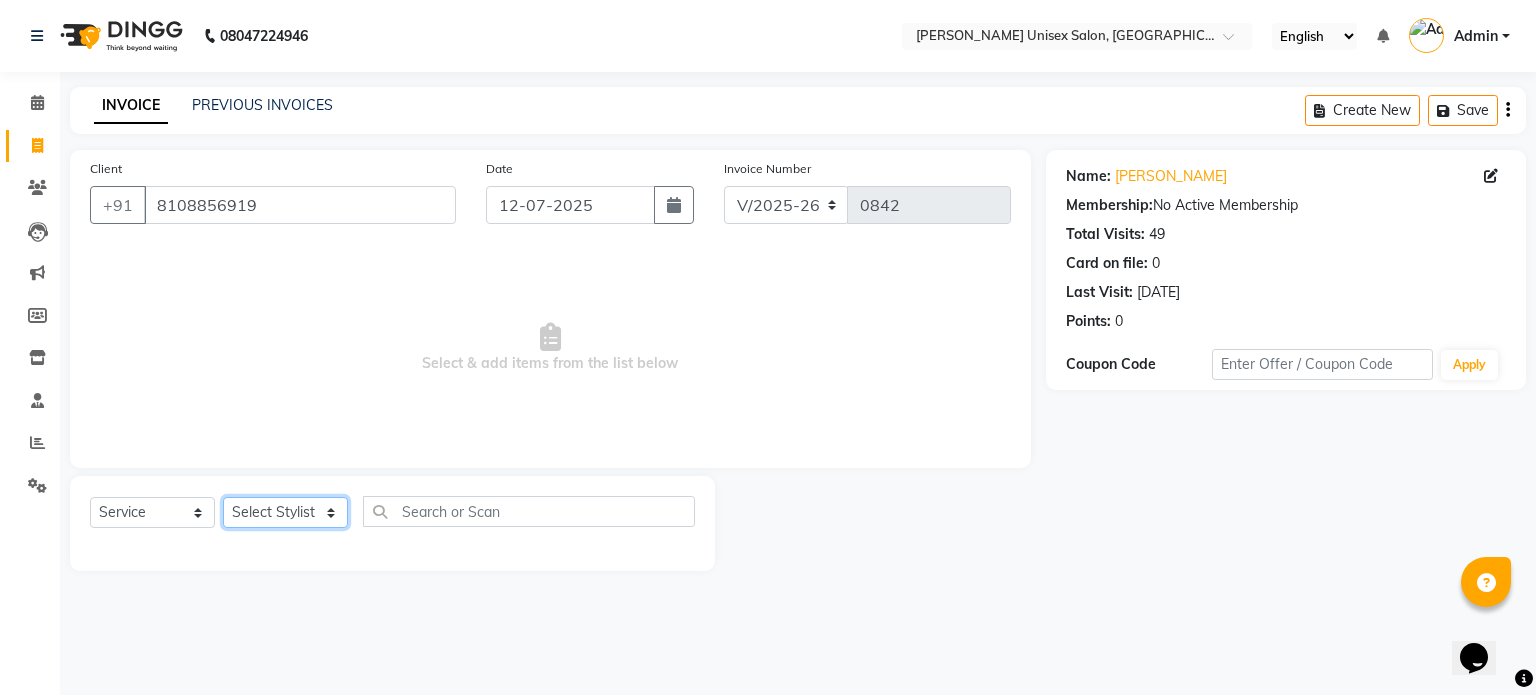 click on "Select Stylist [PERSON_NAME] [PERSON_NAME] [PERSON_NAME] Pooja [PERSON_NAME] AHANKARE [PERSON_NAME] [PERSON_NAME]" 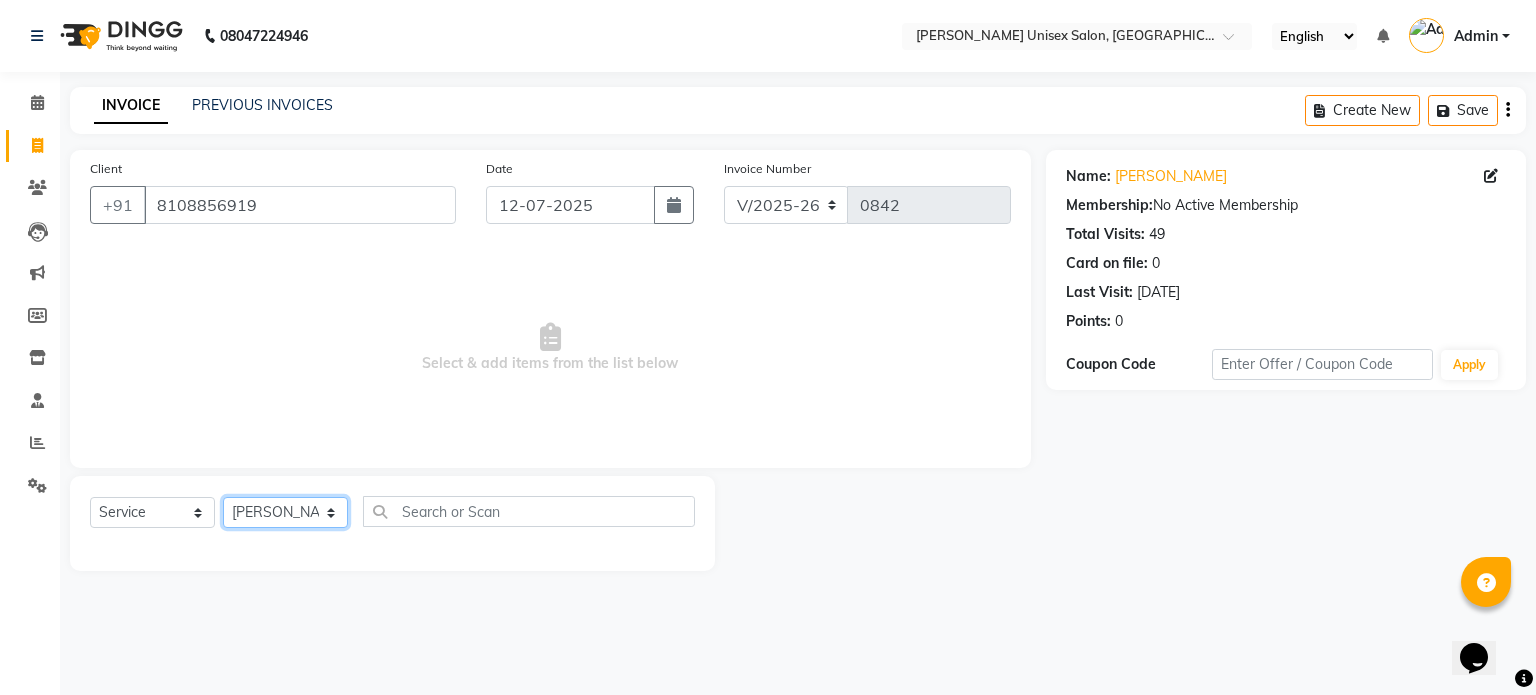 click on "Select Stylist [PERSON_NAME] [PERSON_NAME] [PERSON_NAME] Pooja [PERSON_NAME] AHANKARE [PERSON_NAME] [PERSON_NAME]" 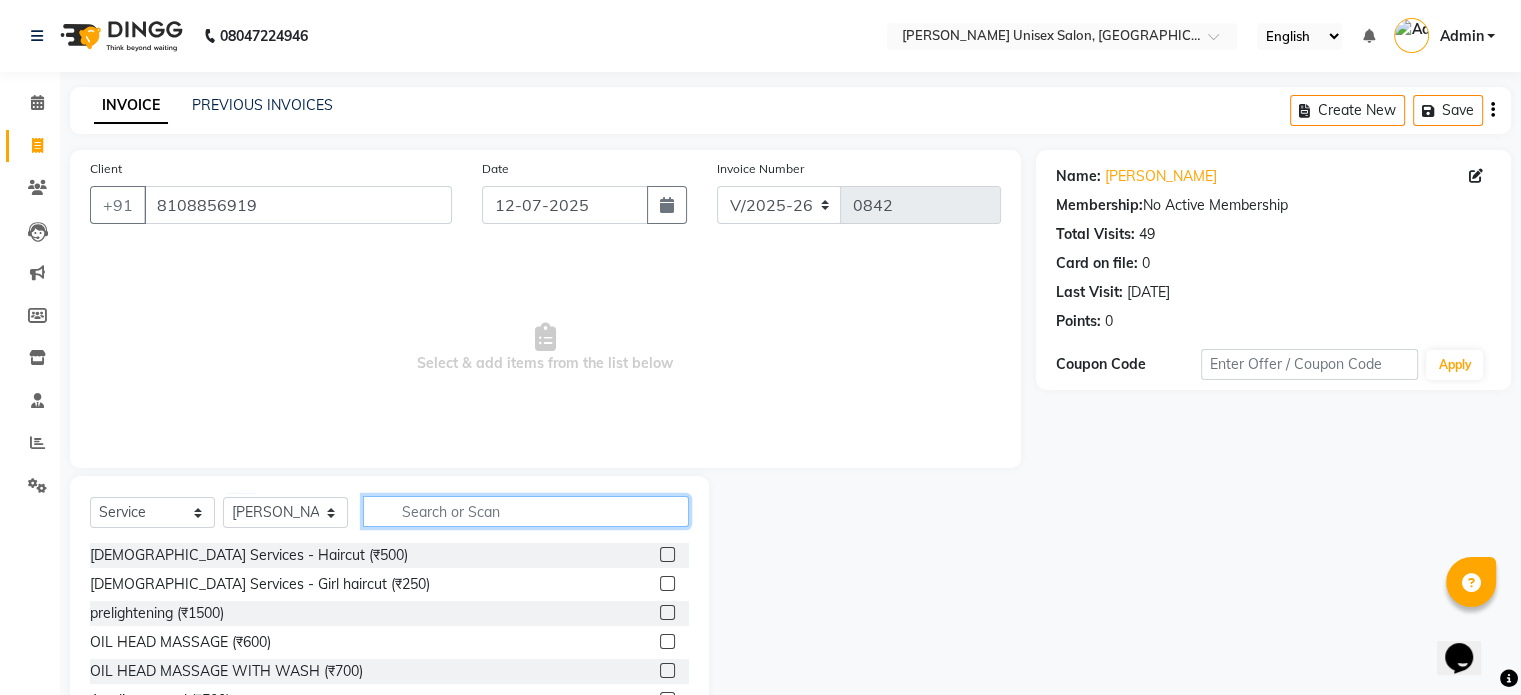 click 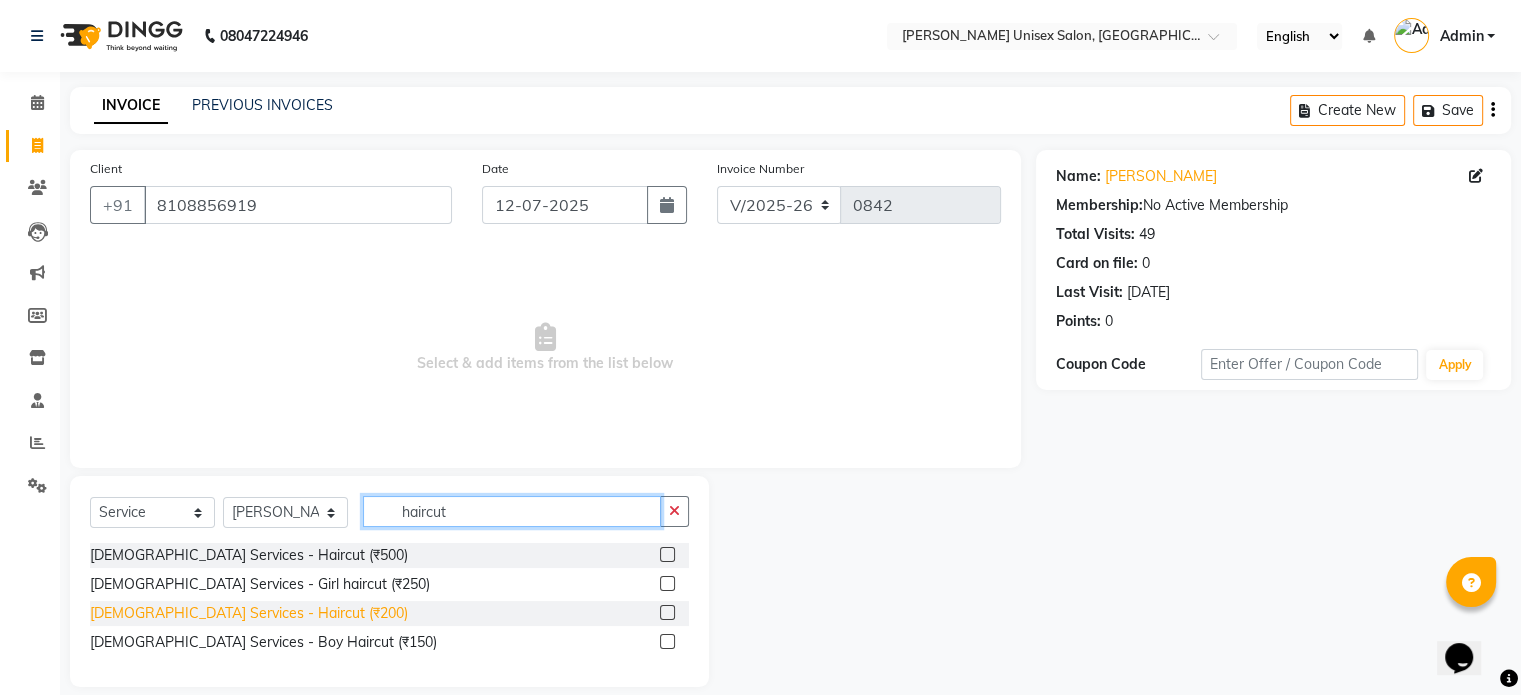 type on "haircut" 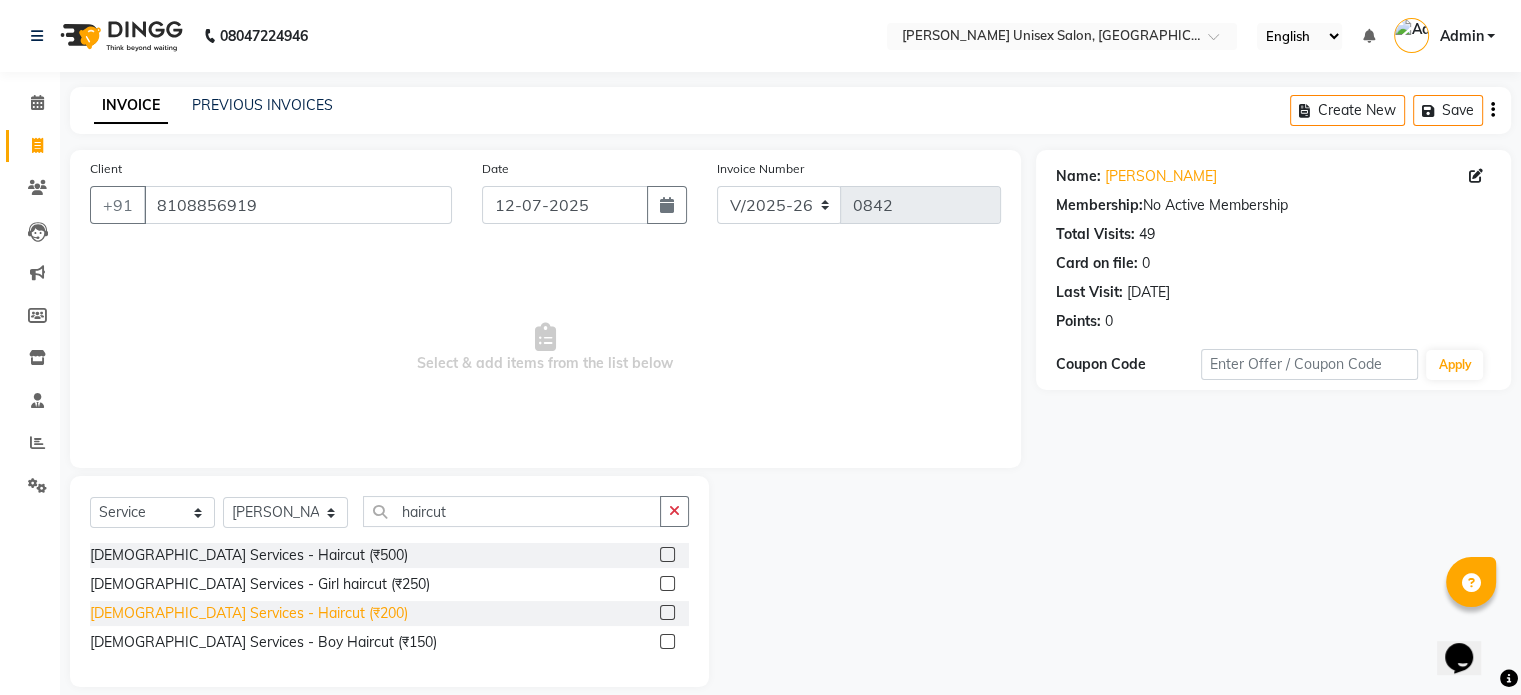 click on "[DEMOGRAPHIC_DATA] Services - Haircut (₹200)" 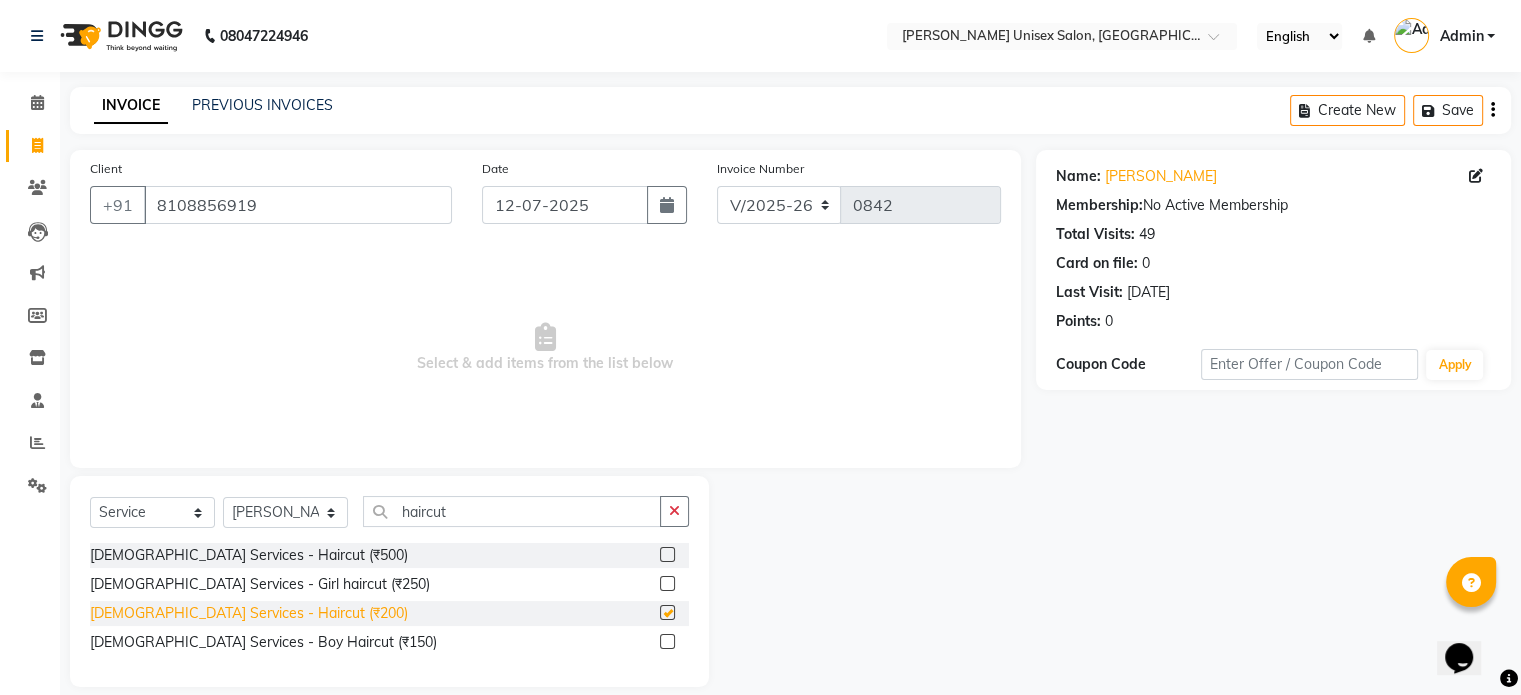checkbox on "false" 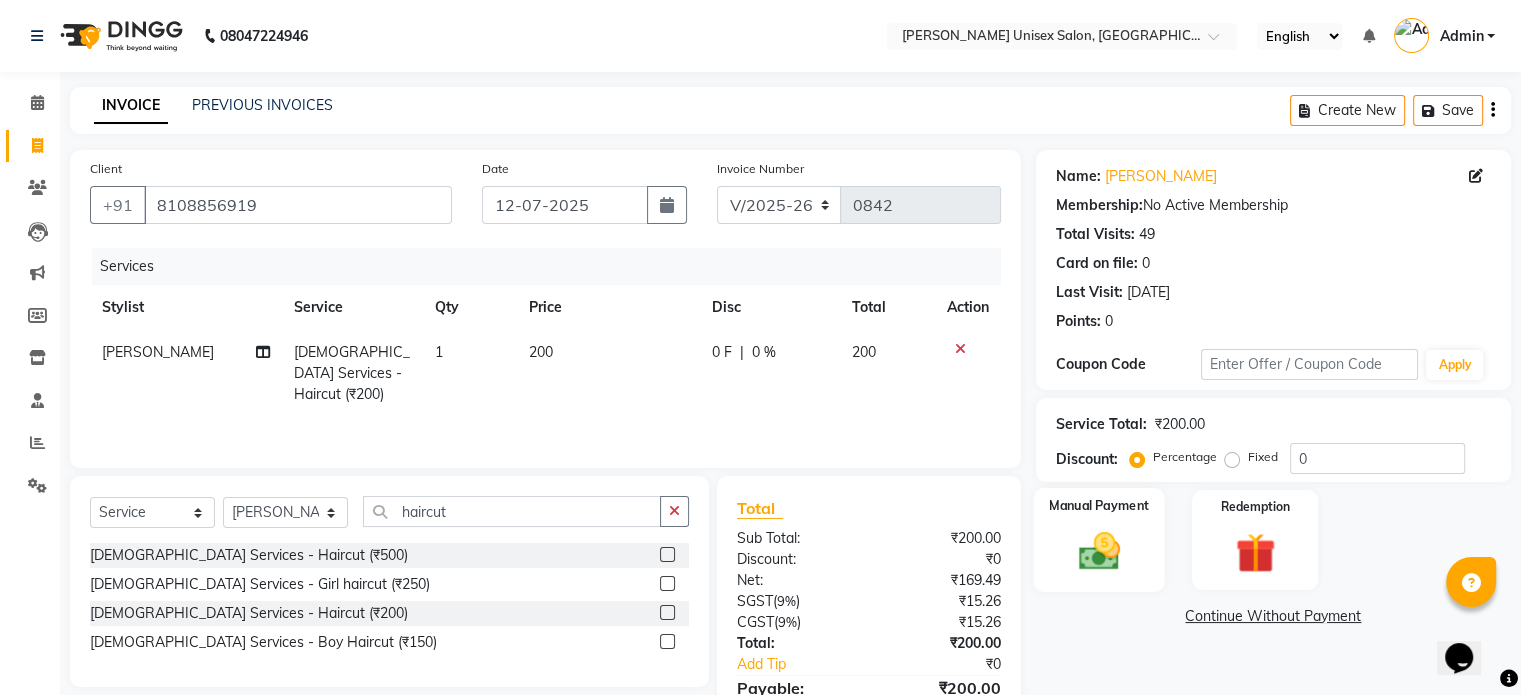 click 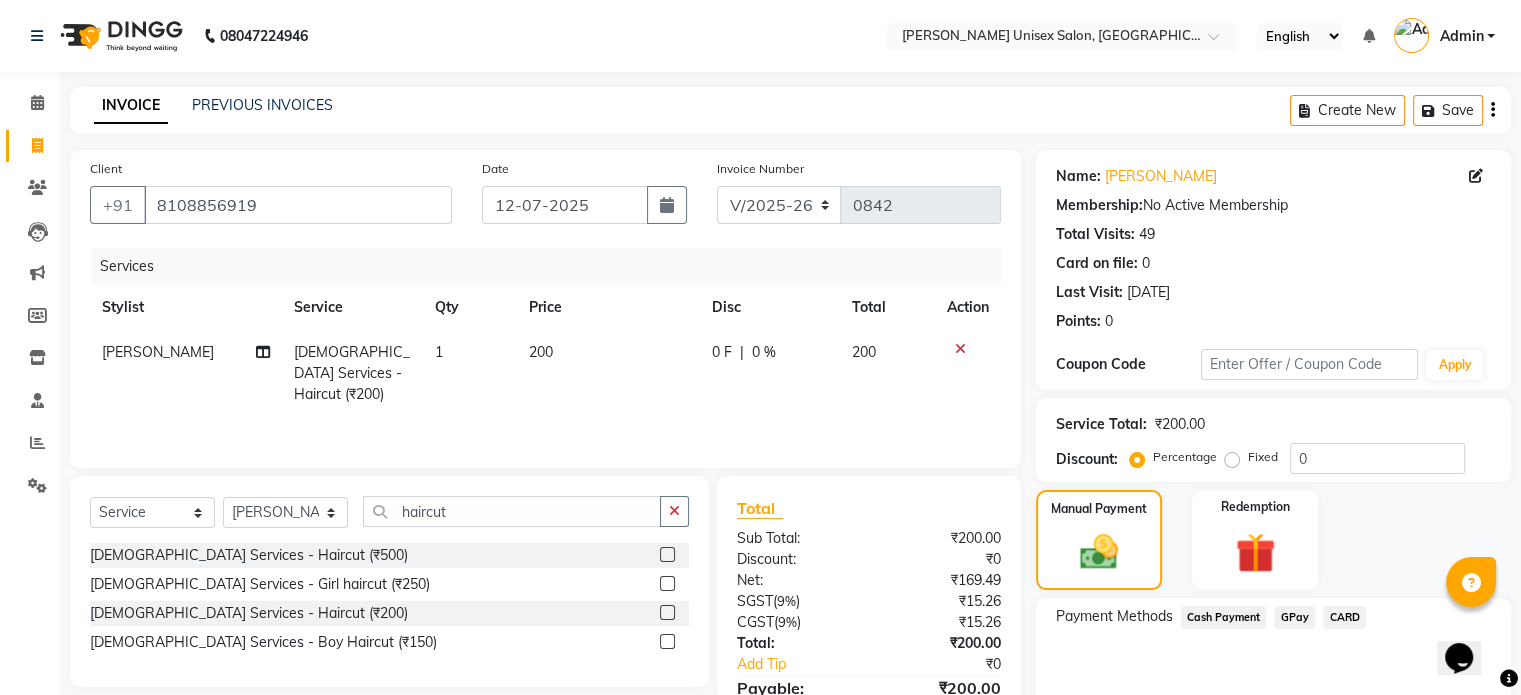 click on "Cash Payment" 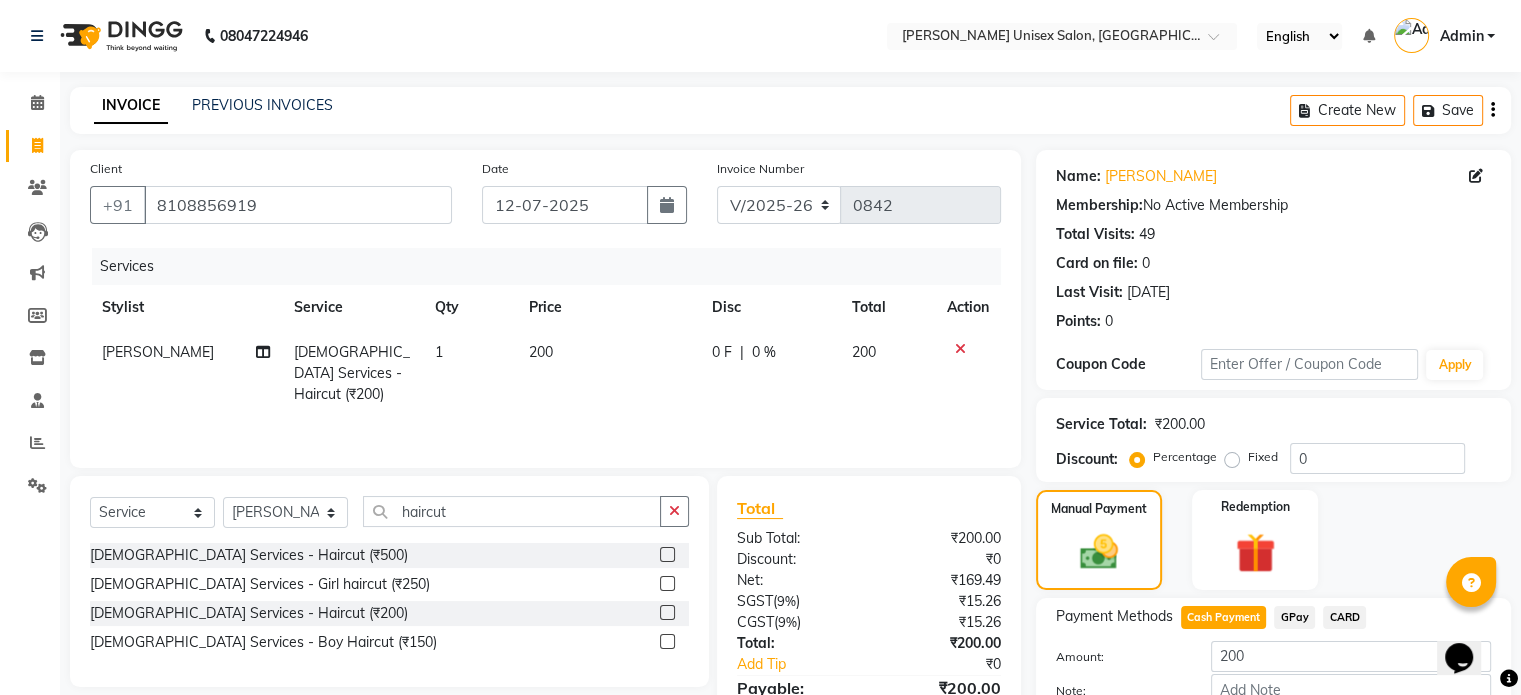 scroll, scrollTop: 124, scrollLeft: 0, axis: vertical 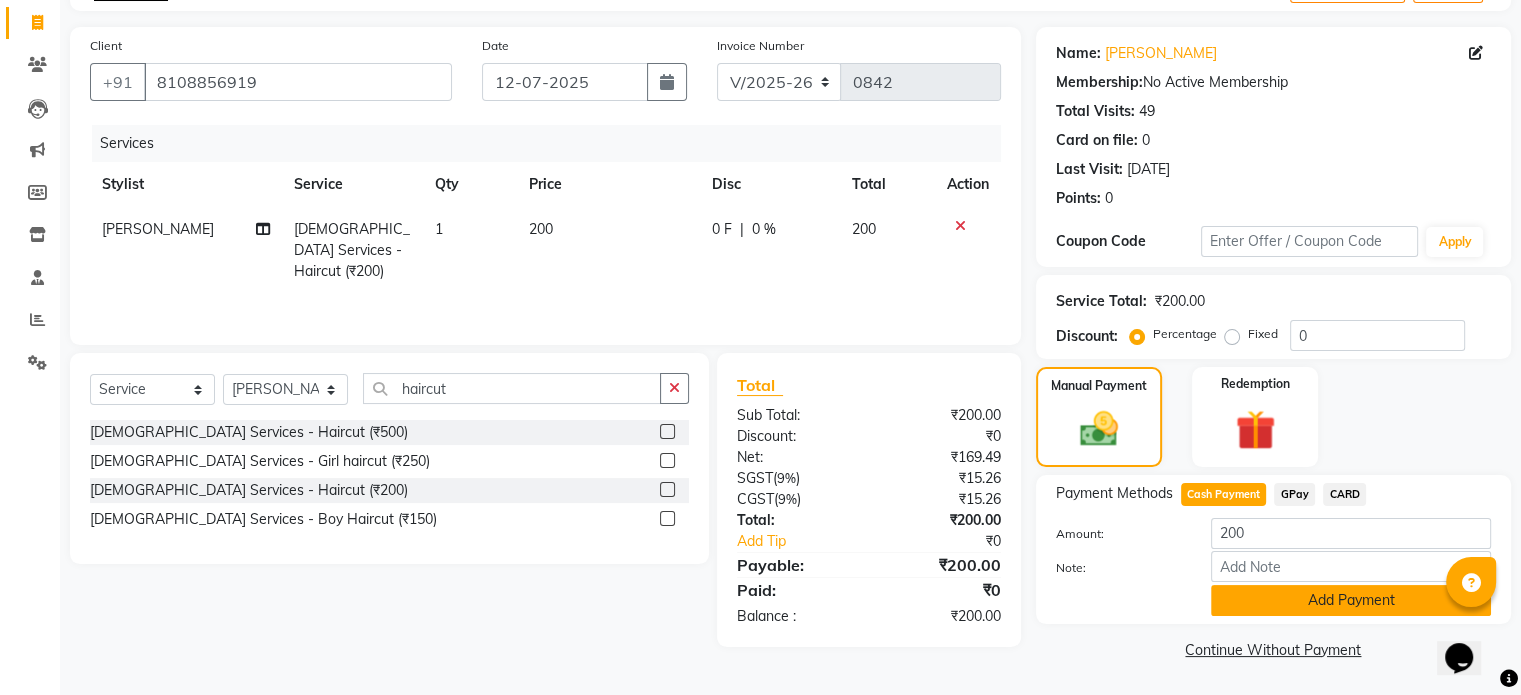 click on "Add Payment" 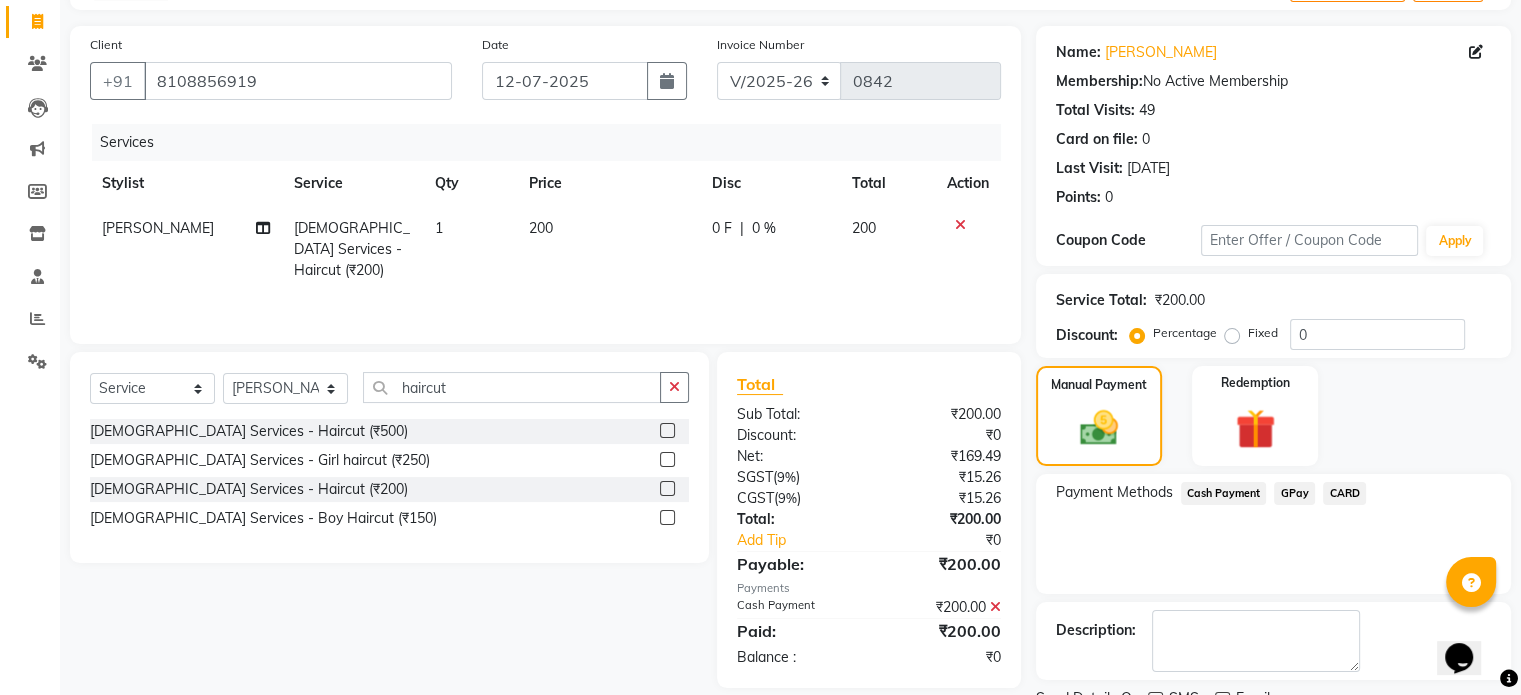 scroll, scrollTop: 205, scrollLeft: 0, axis: vertical 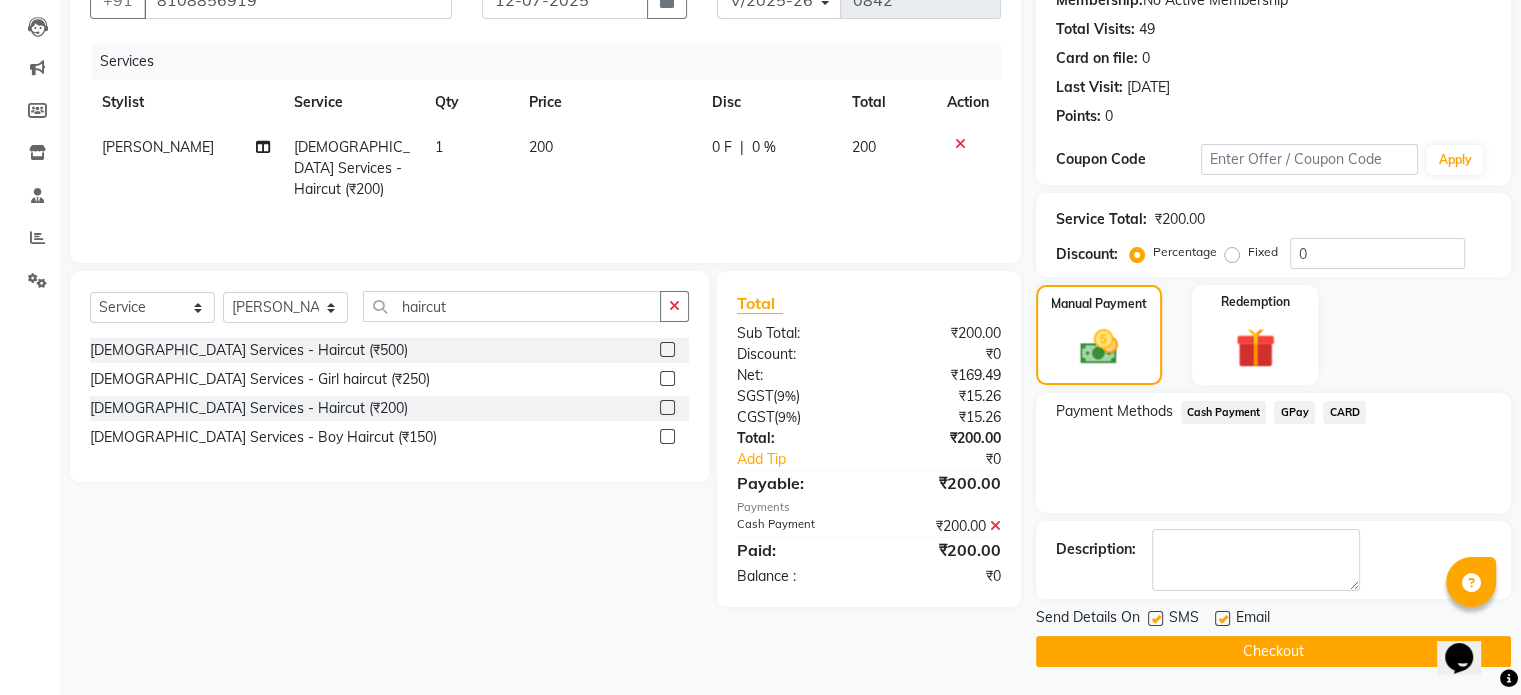 click on "Checkout" 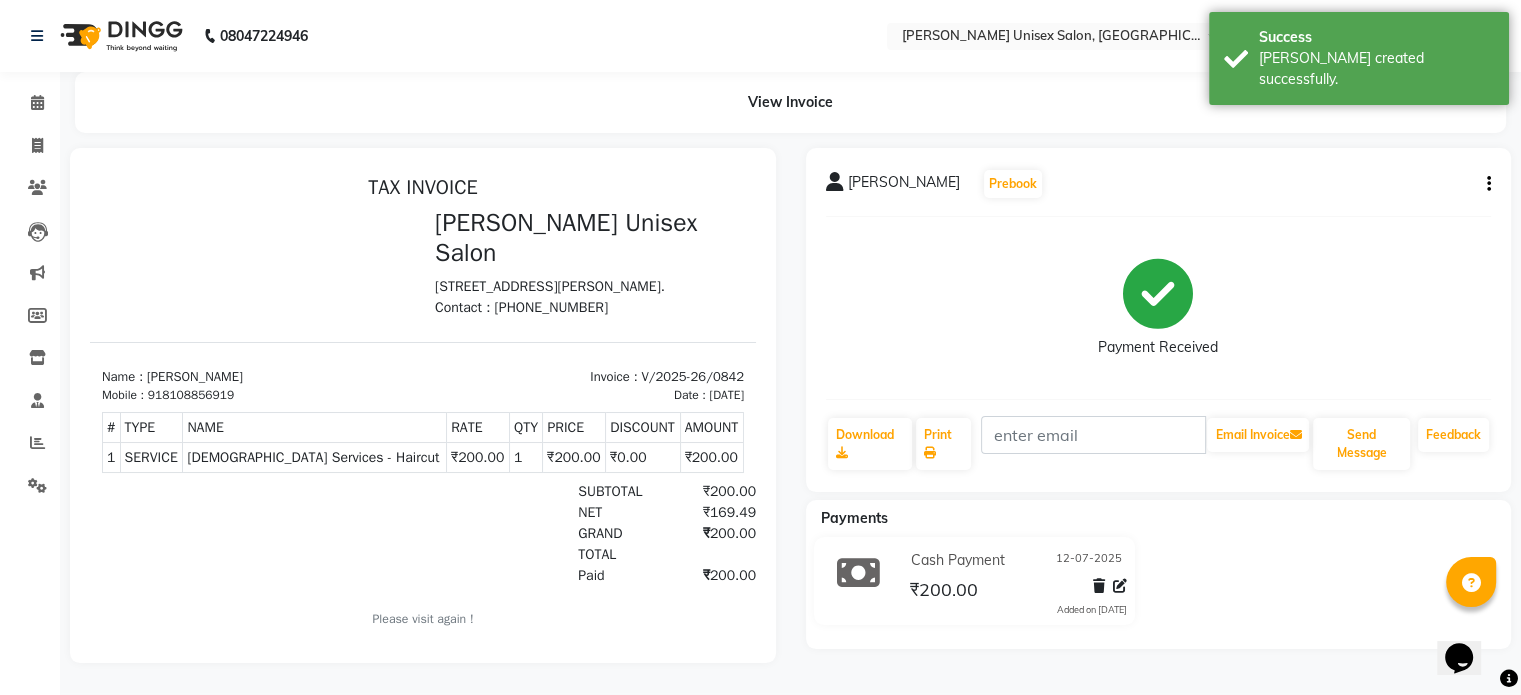 scroll, scrollTop: 0, scrollLeft: 0, axis: both 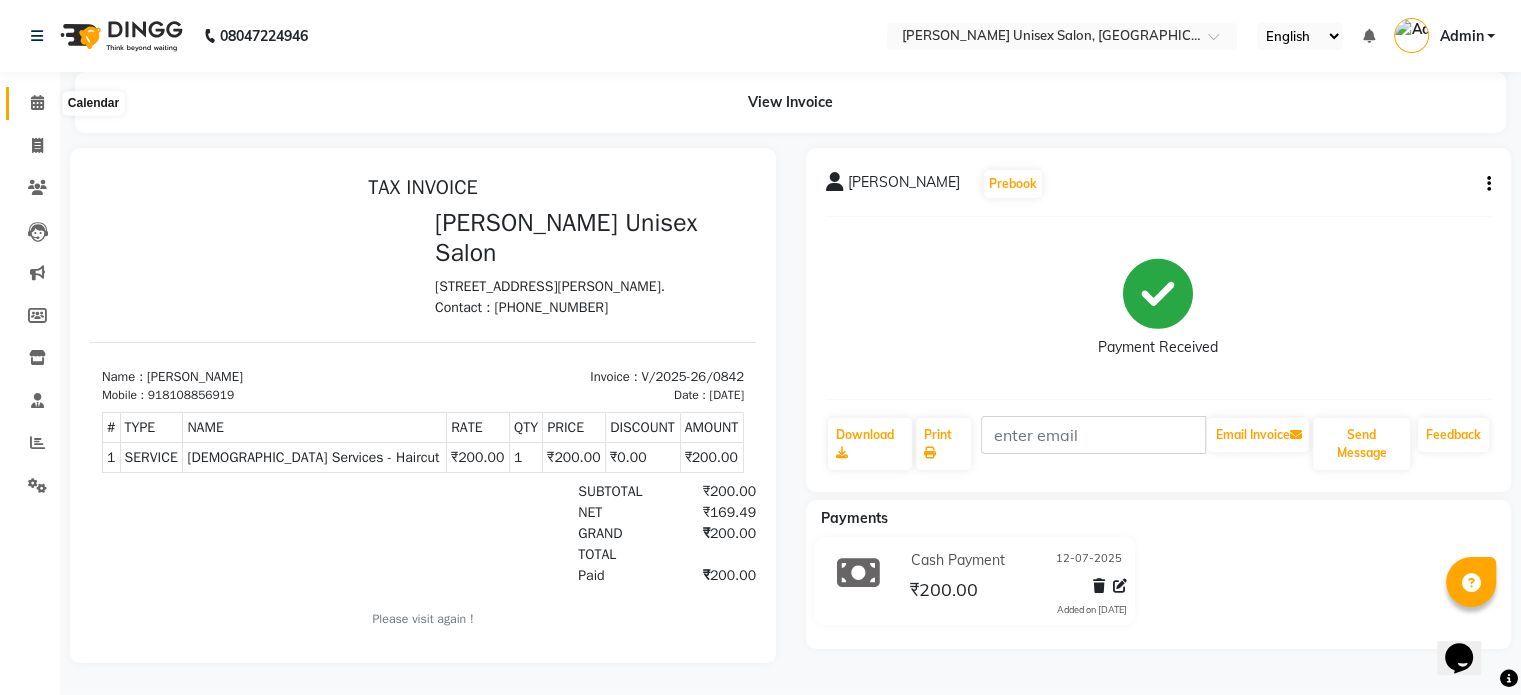 click 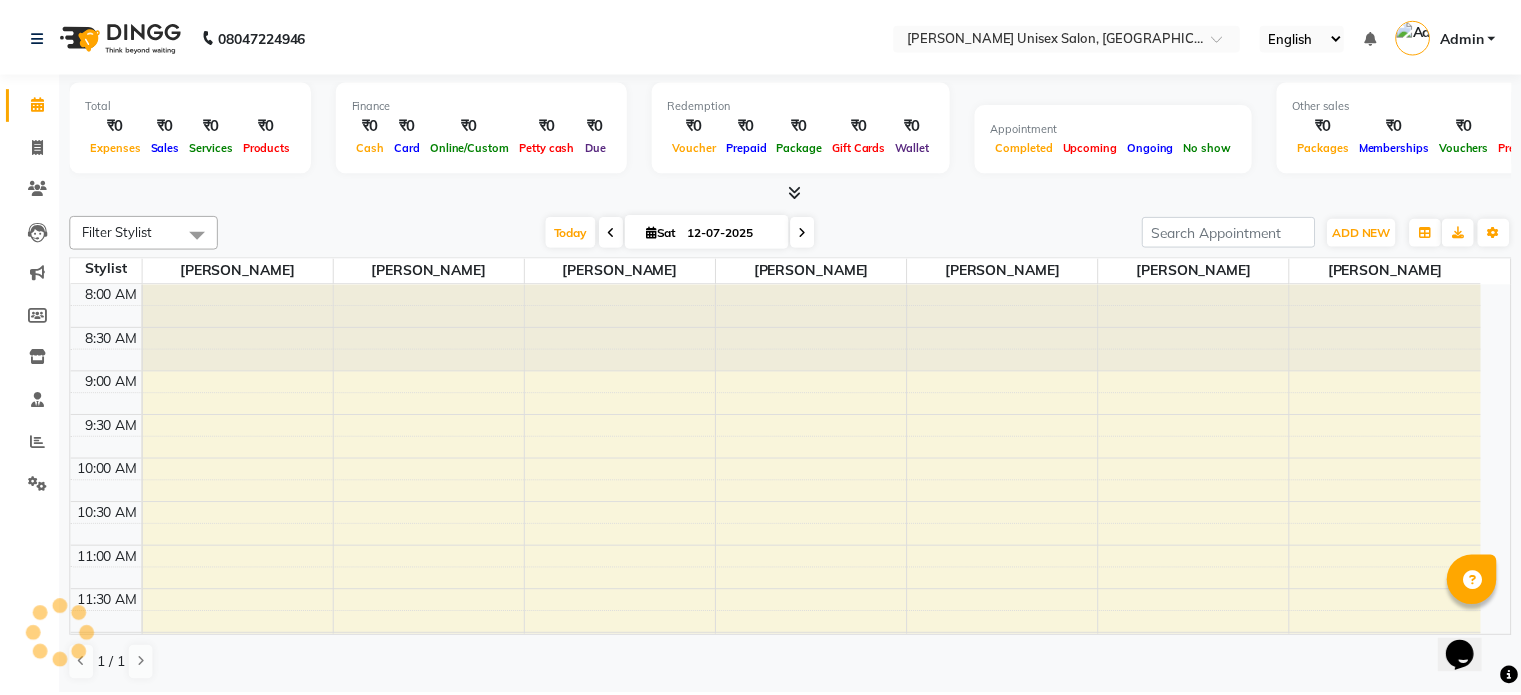 scroll, scrollTop: 0, scrollLeft: 0, axis: both 